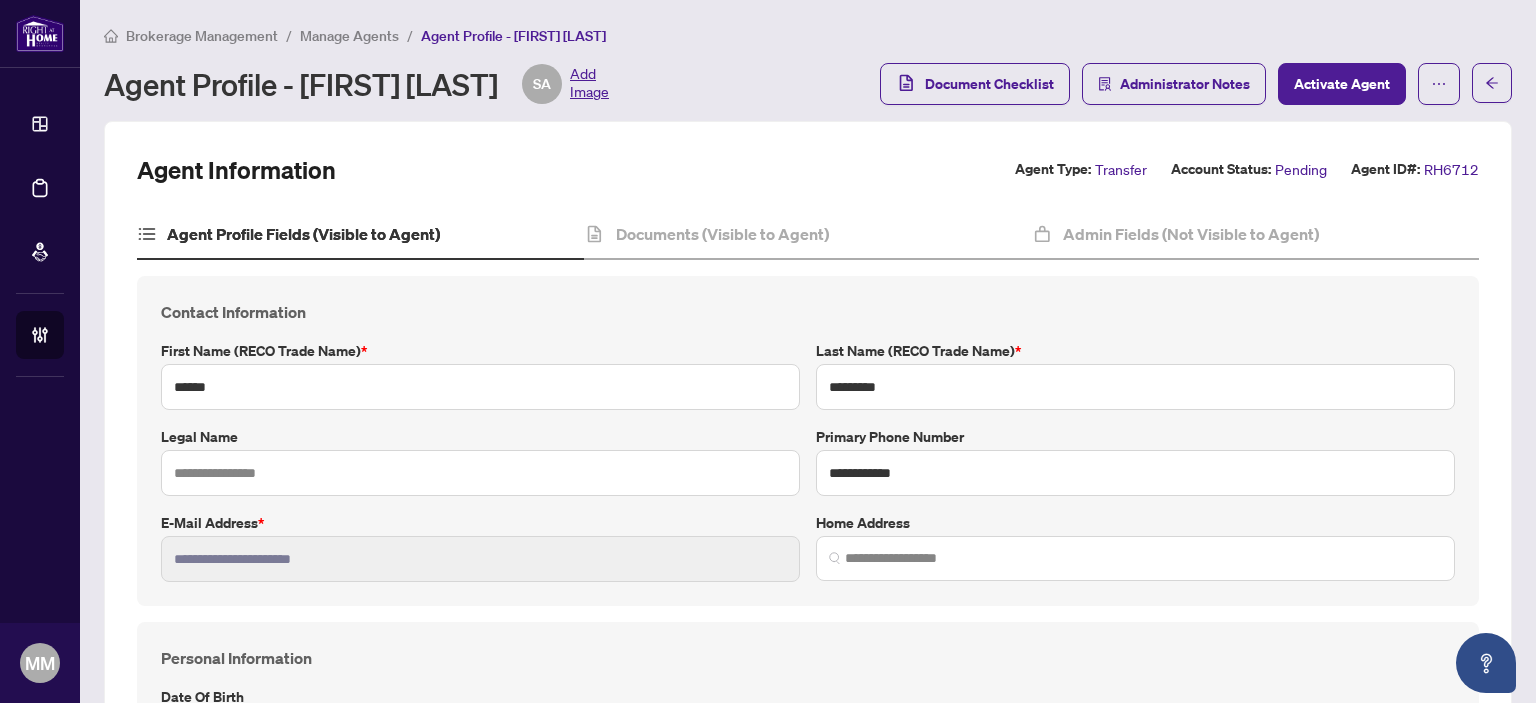 scroll, scrollTop: 0, scrollLeft: 0, axis: both 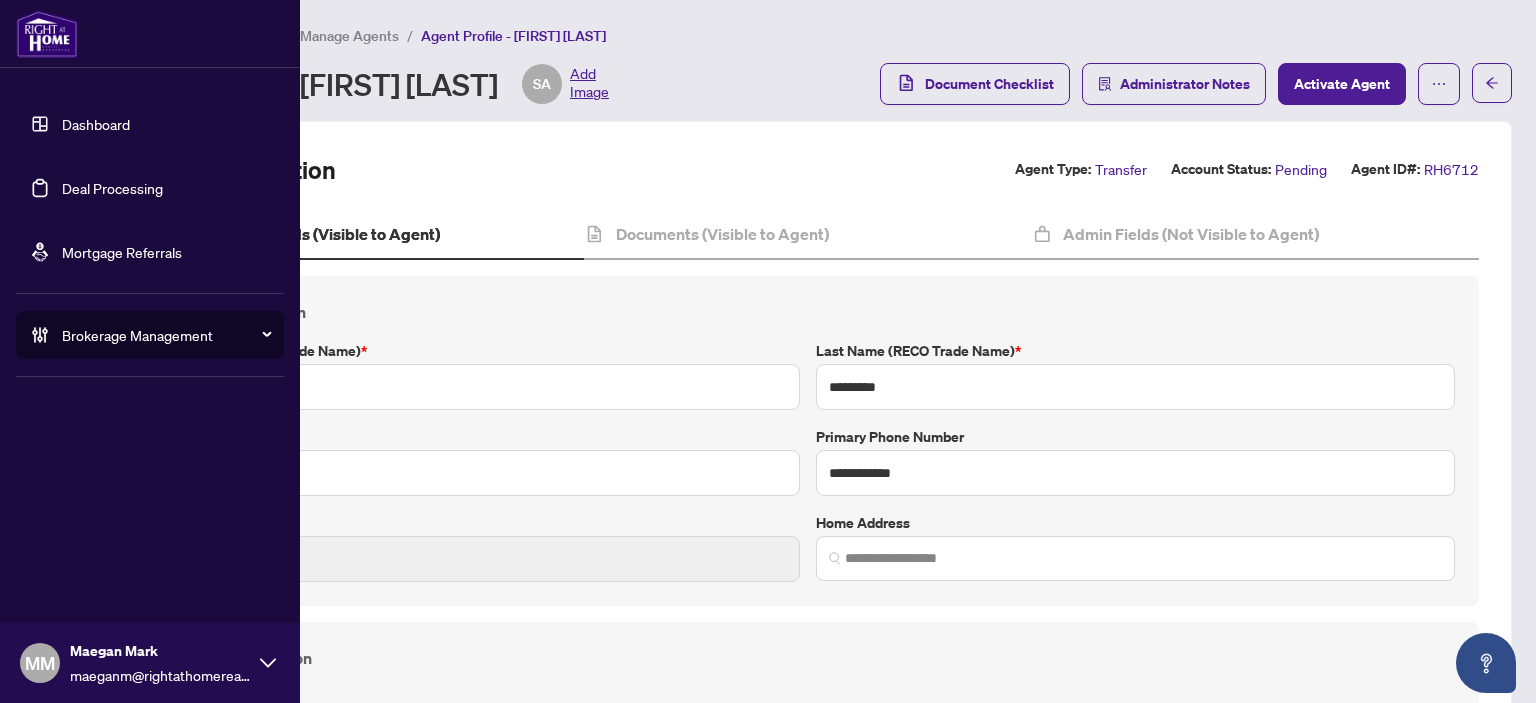 click on "Deal Processing" at bounding box center (112, 188) 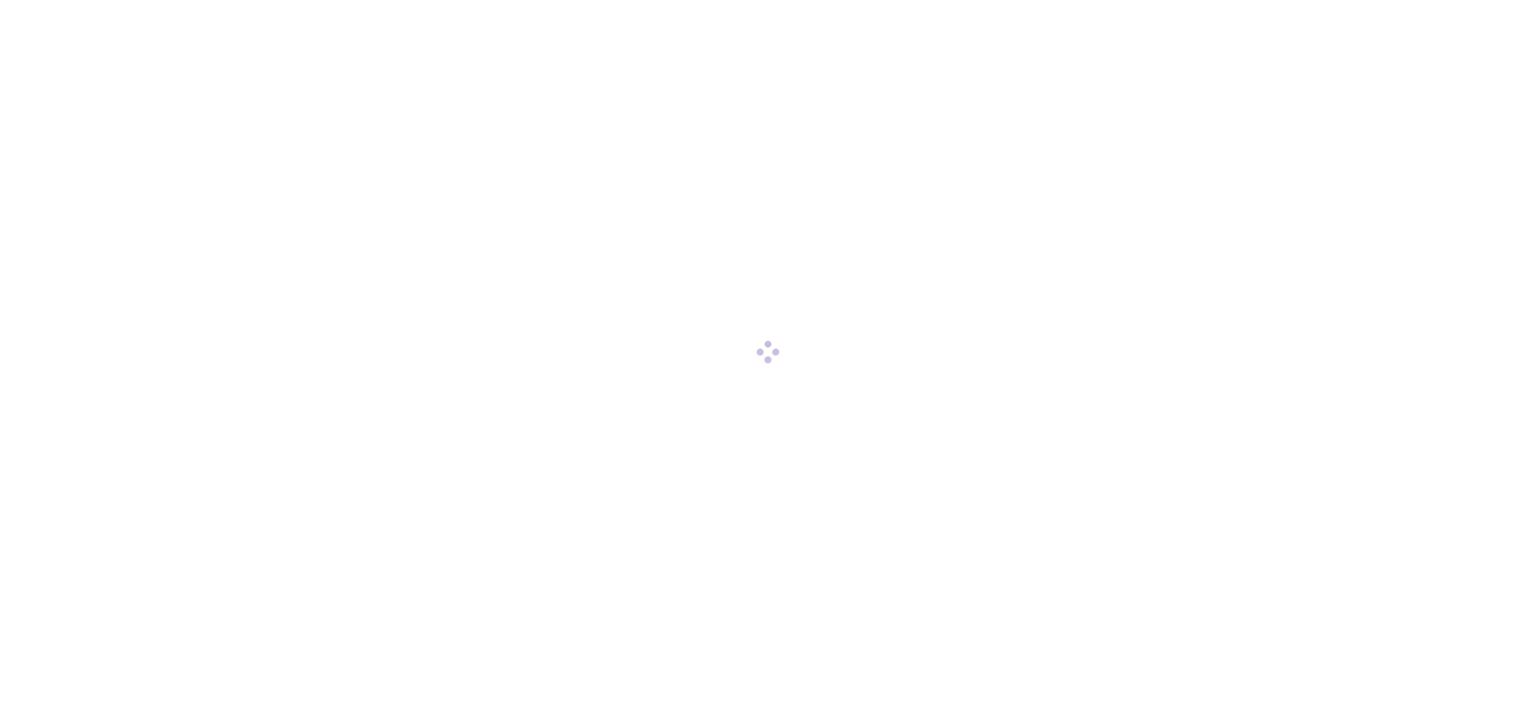 scroll, scrollTop: 0, scrollLeft: 0, axis: both 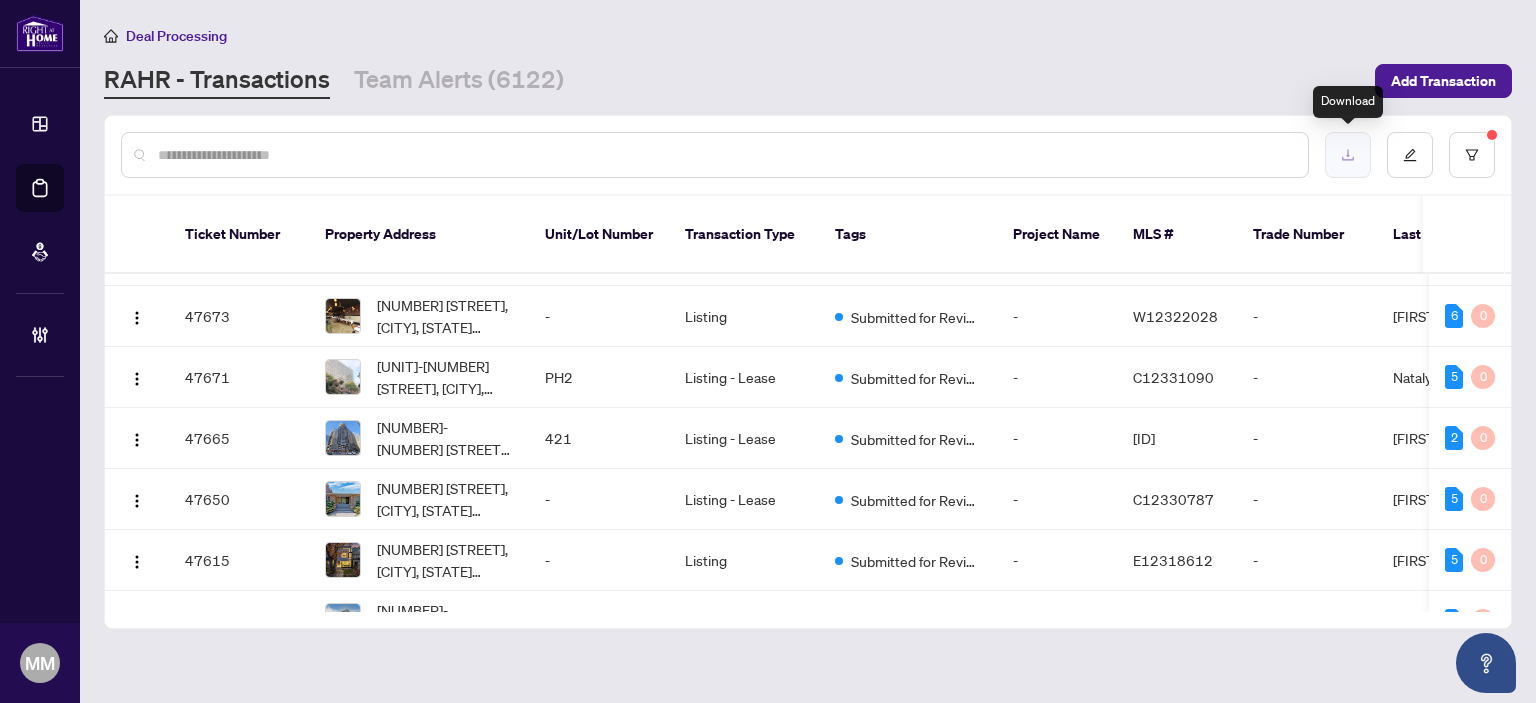 click 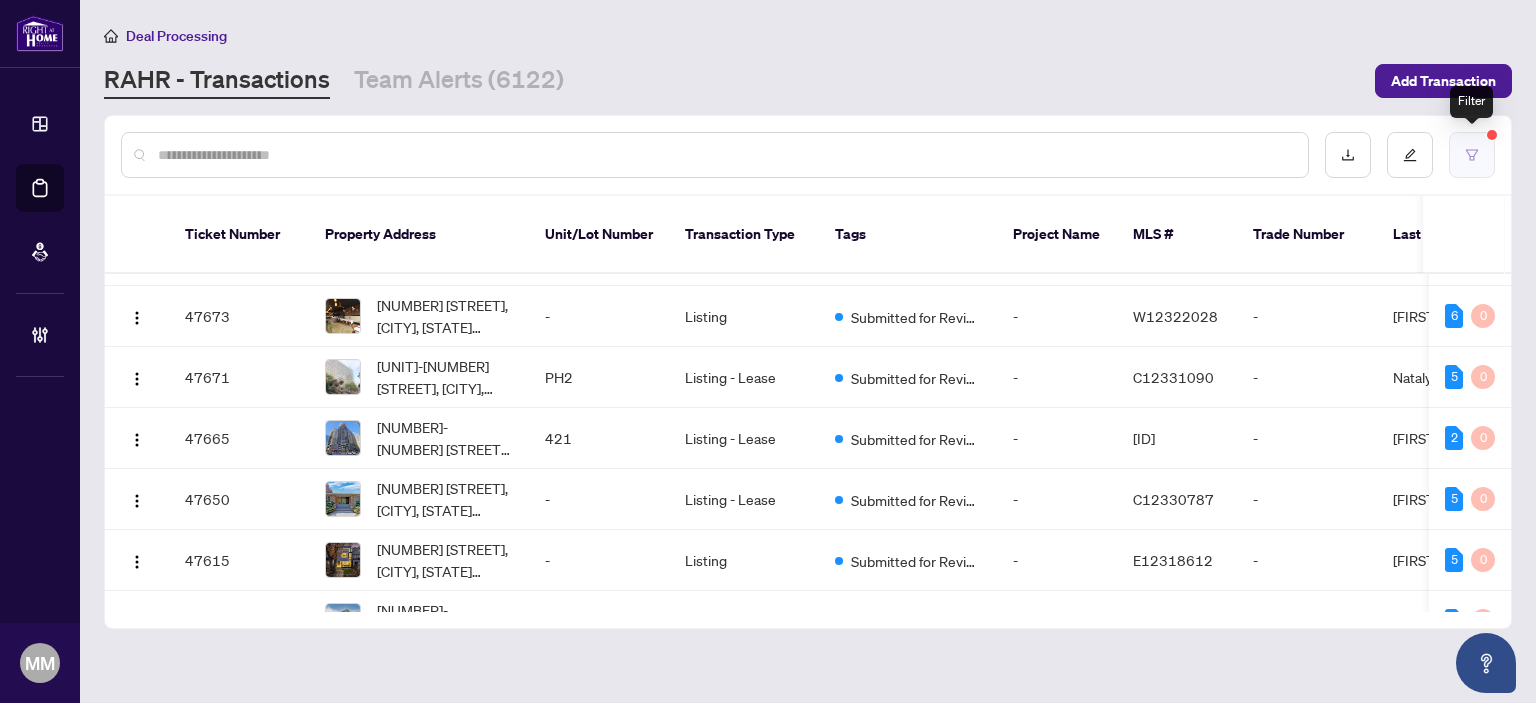 click at bounding box center [1472, 155] 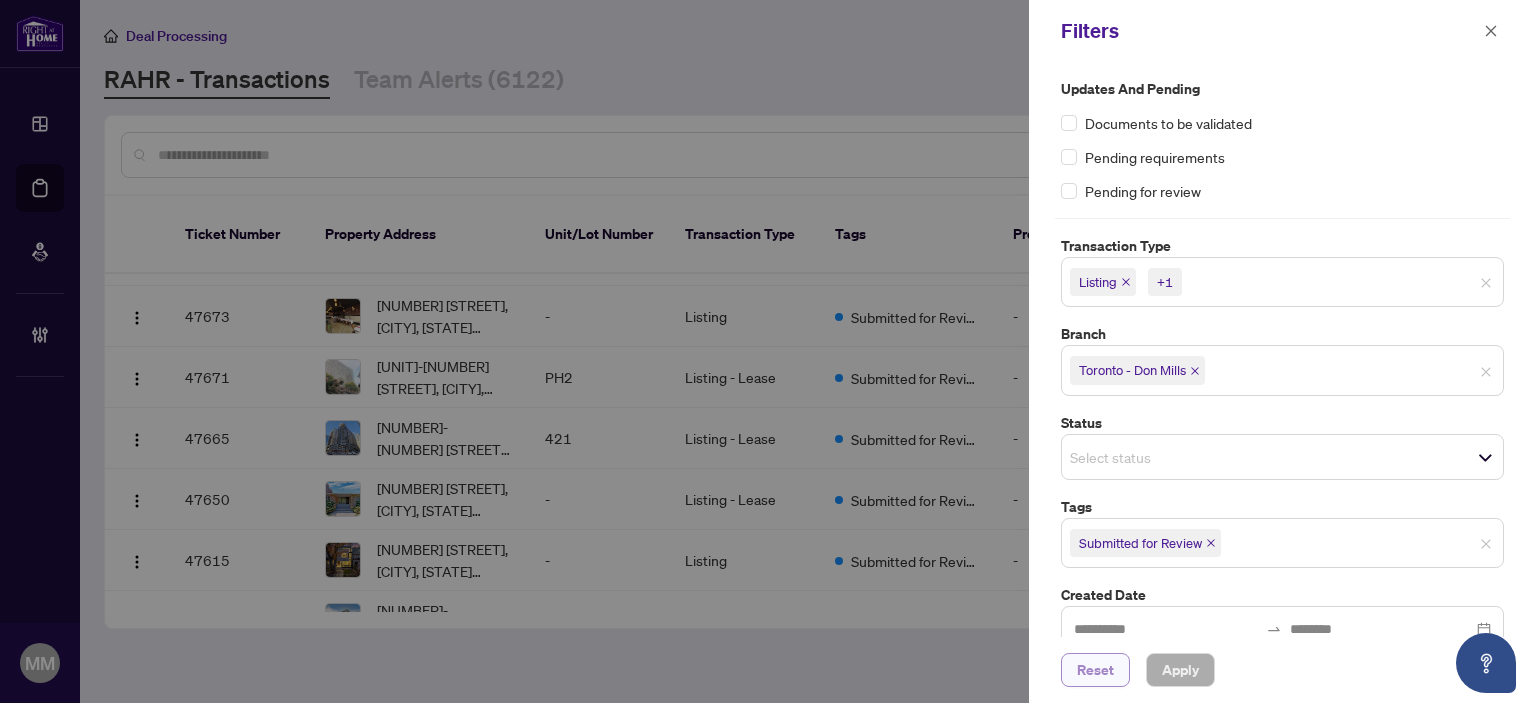 click on "Reset" at bounding box center [1095, 670] 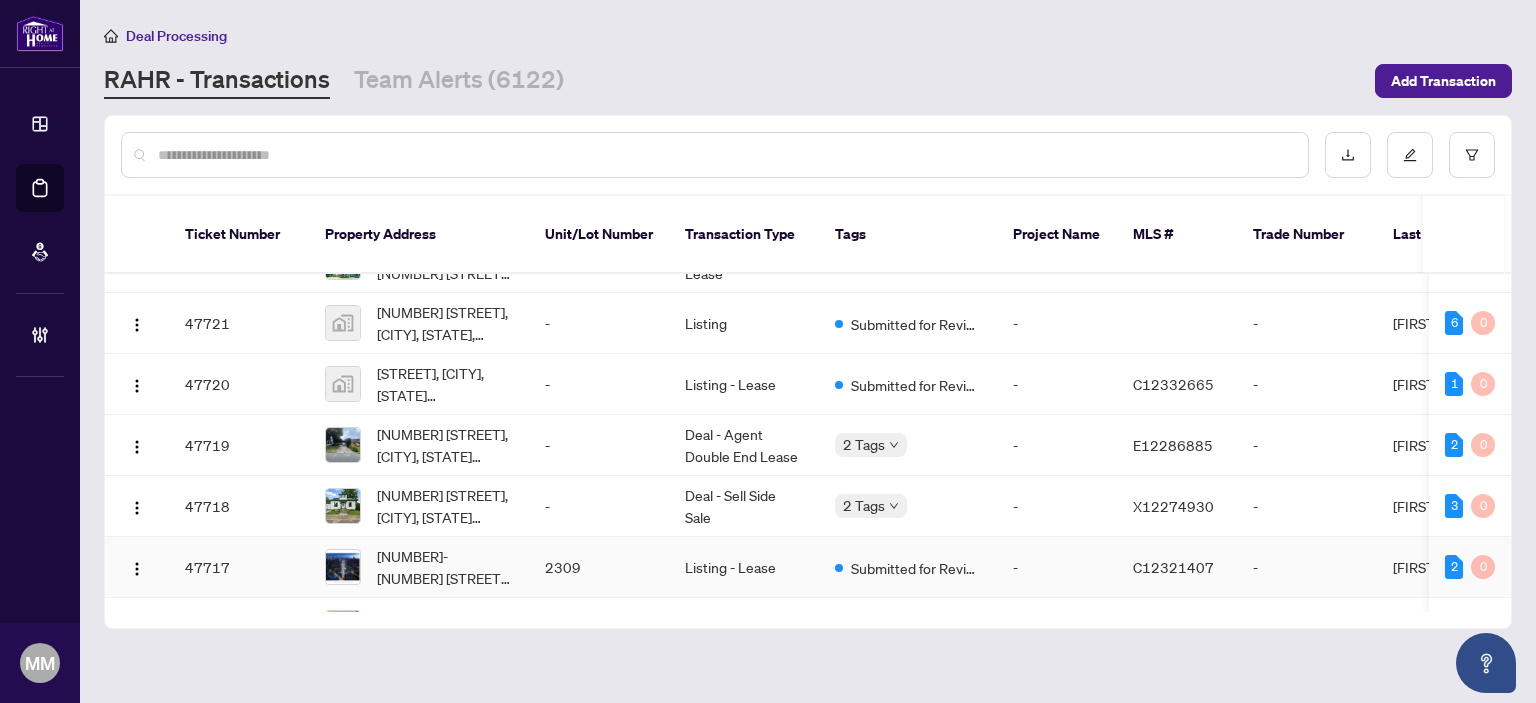 scroll, scrollTop: 492, scrollLeft: 0, axis: vertical 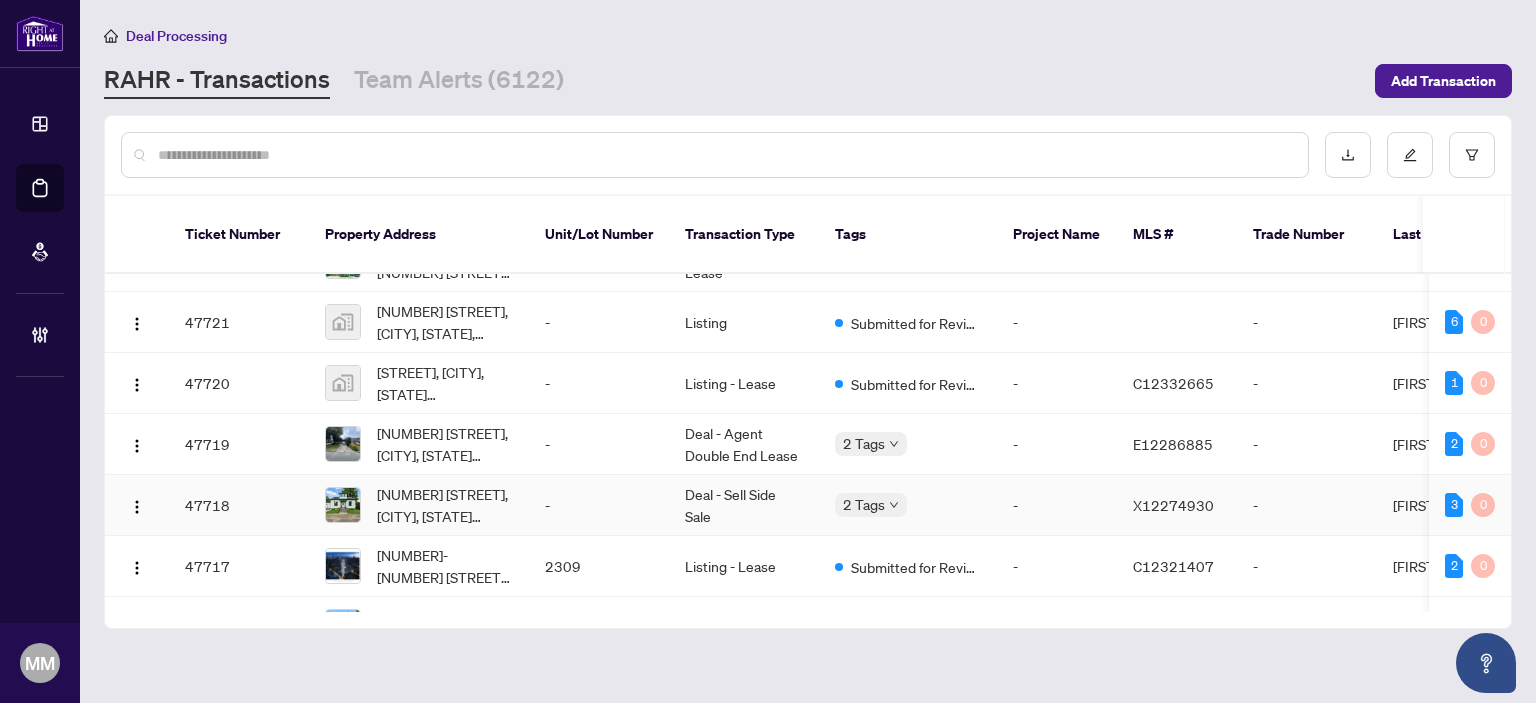 click on "2 Tags" at bounding box center (908, 505) 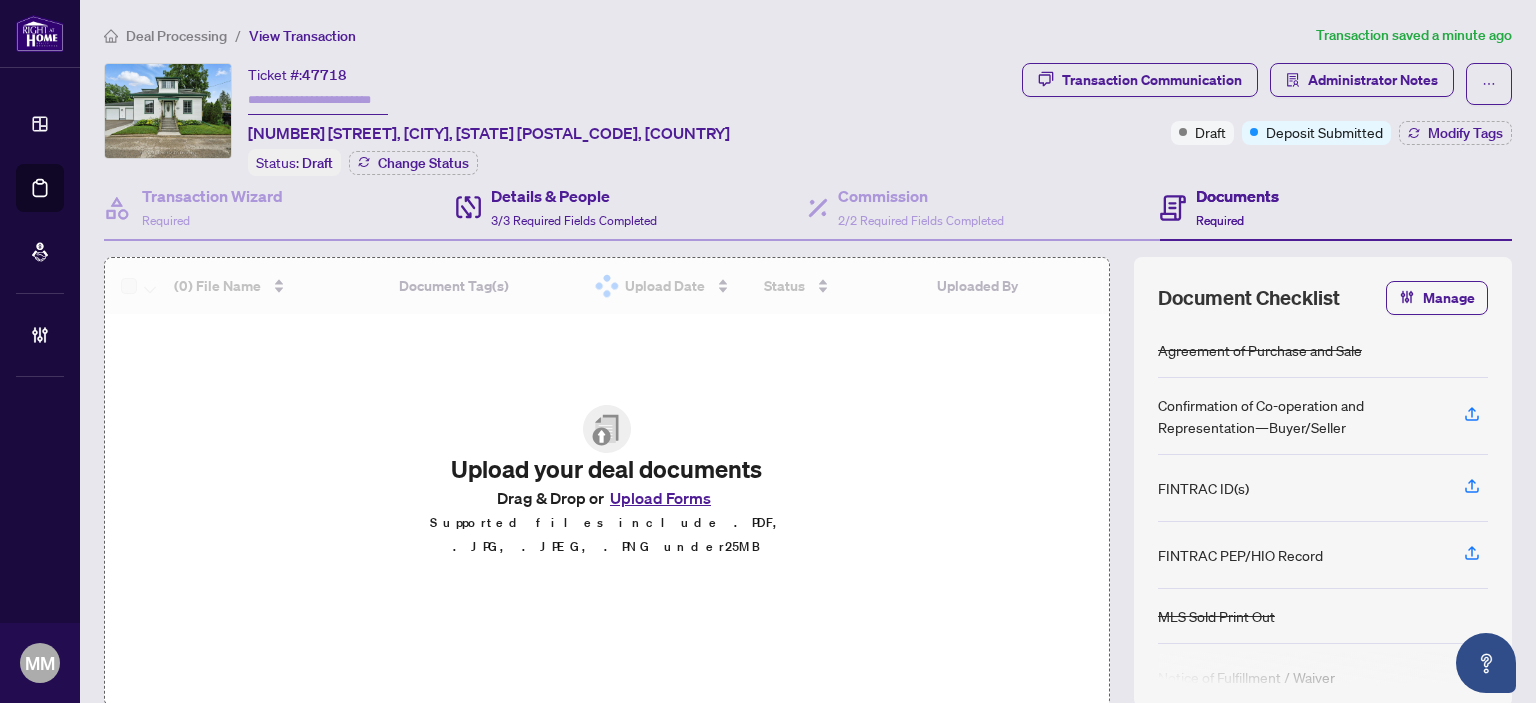 click on "Details & People 3/3 Required Fields Completed" at bounding box center [632, 208] 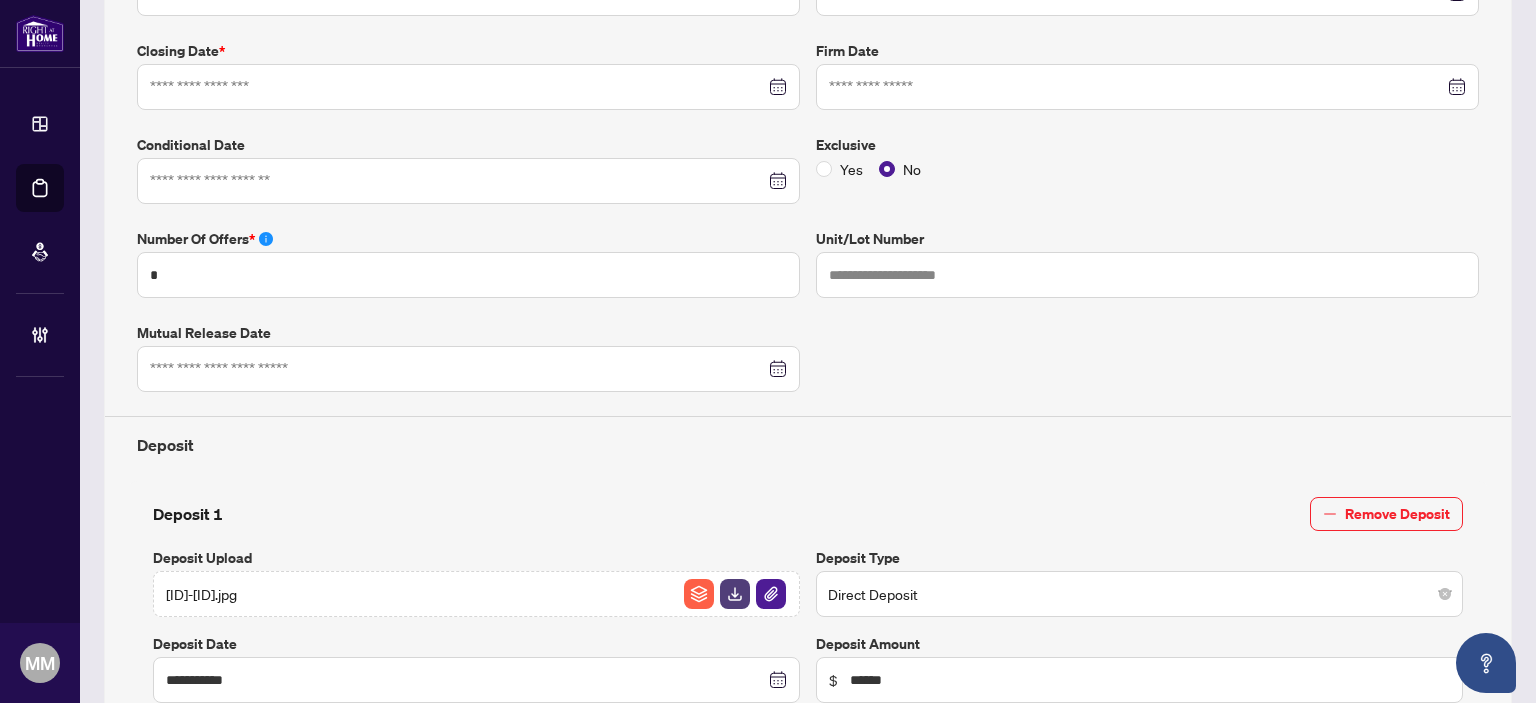 type on "**********" 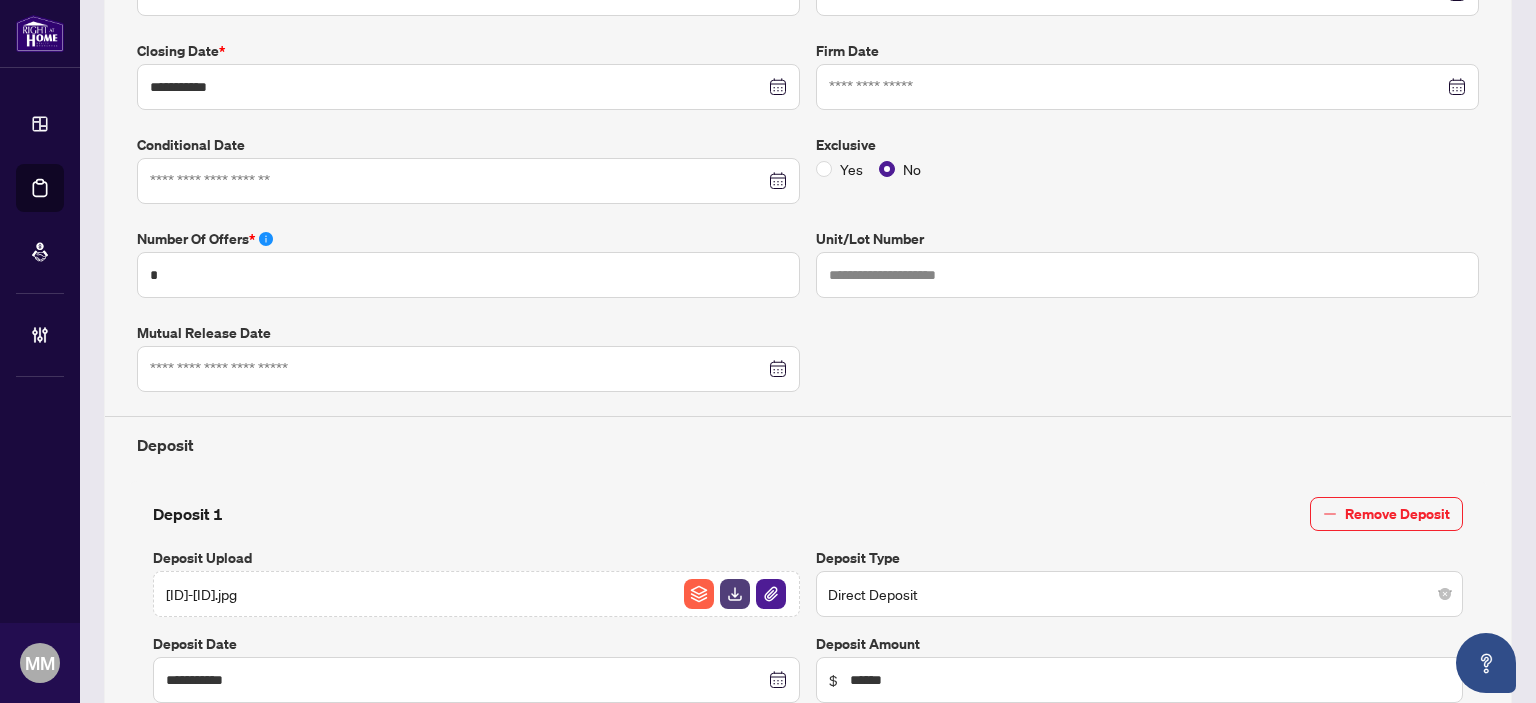 type on "**********" 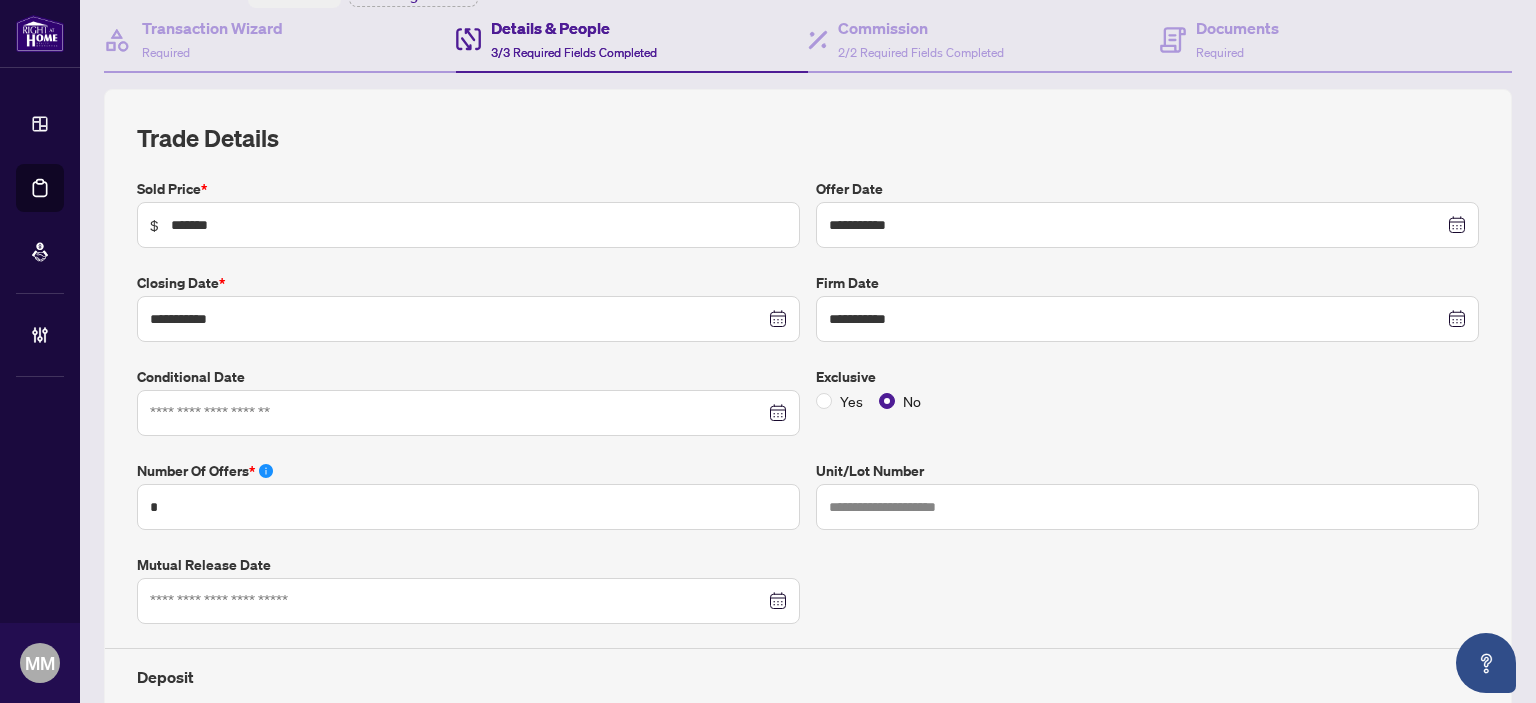 scroll, scrollTop: 28, scrollLeft: 0, axis: vertical 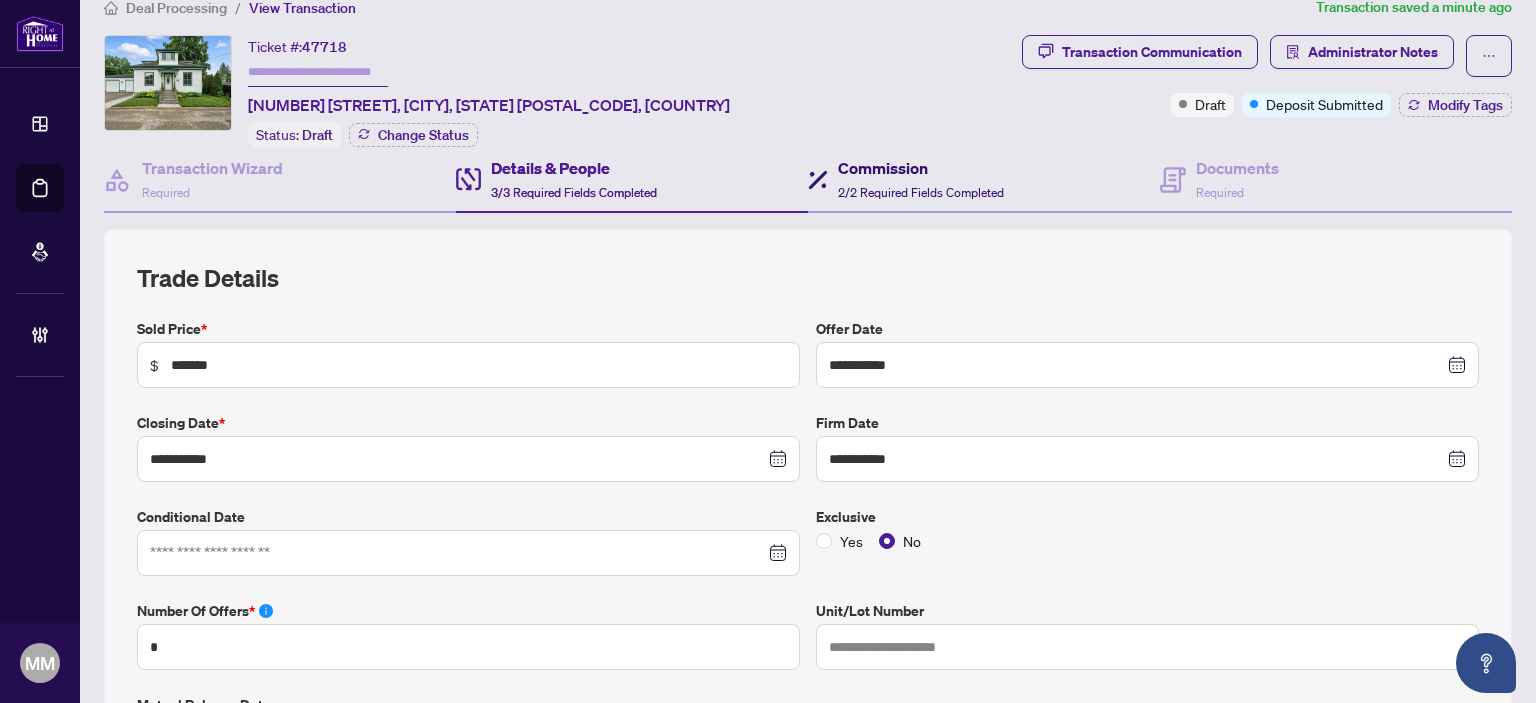 click on "Commission 2/2 Required Fields Completed" at bounding box center (921, 179) 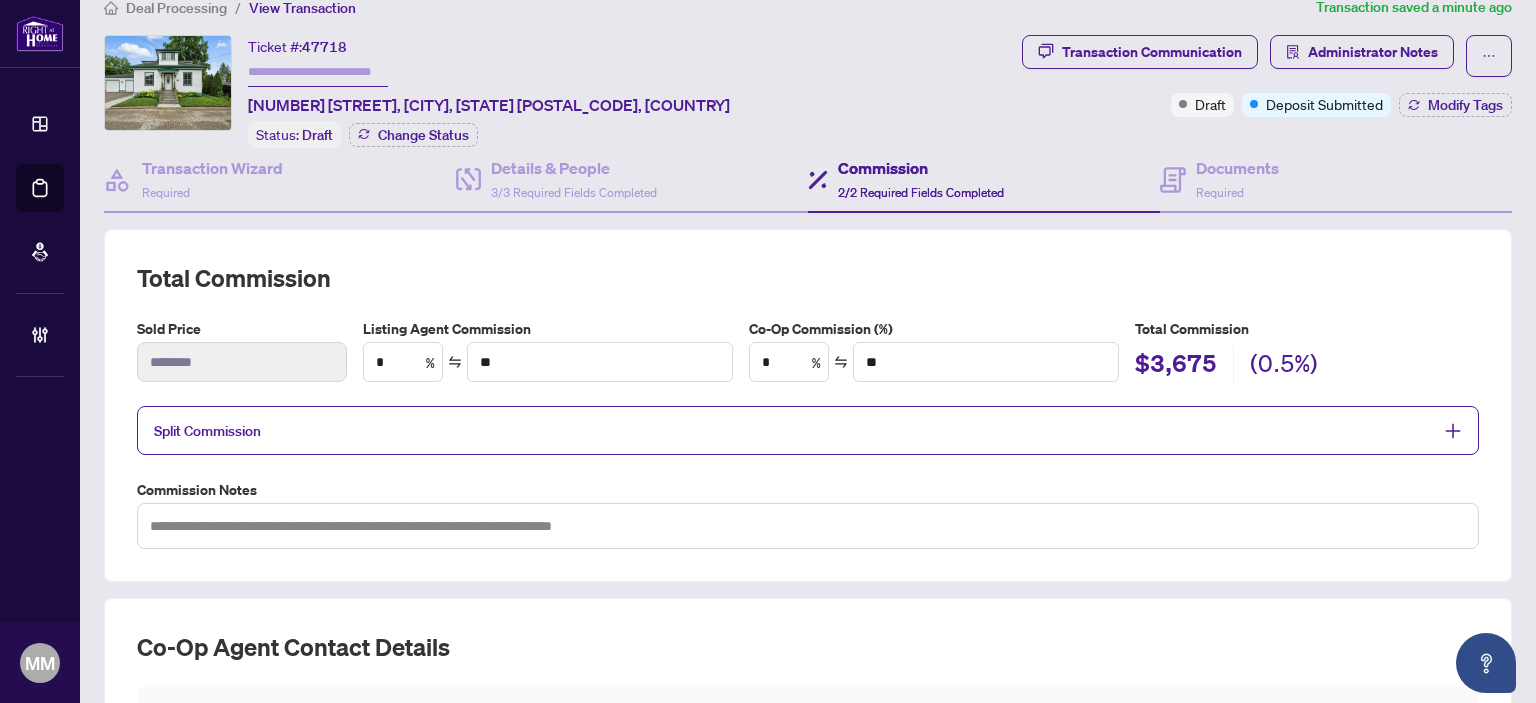 type on "***" 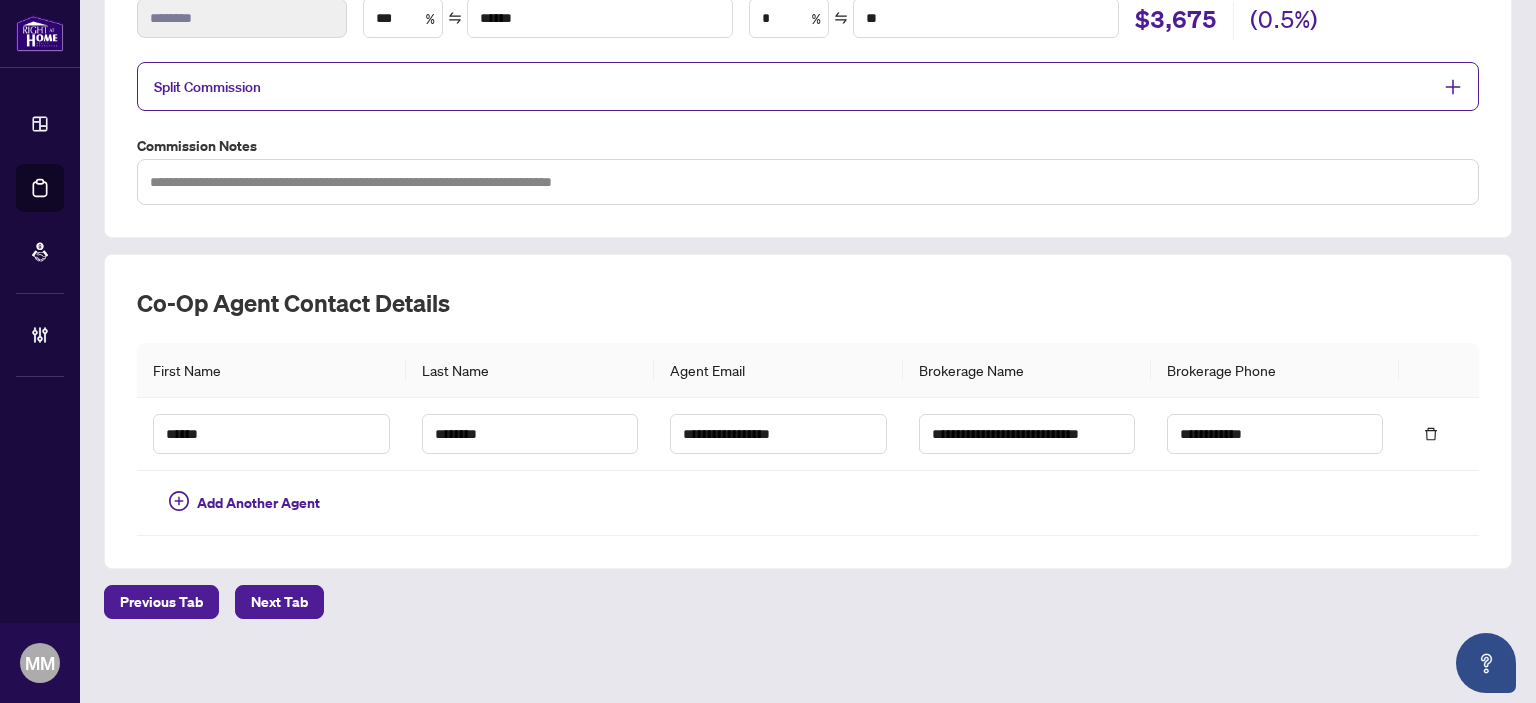 scroll, scrollTop: 372, scrollLeft: 0, axis: vertical 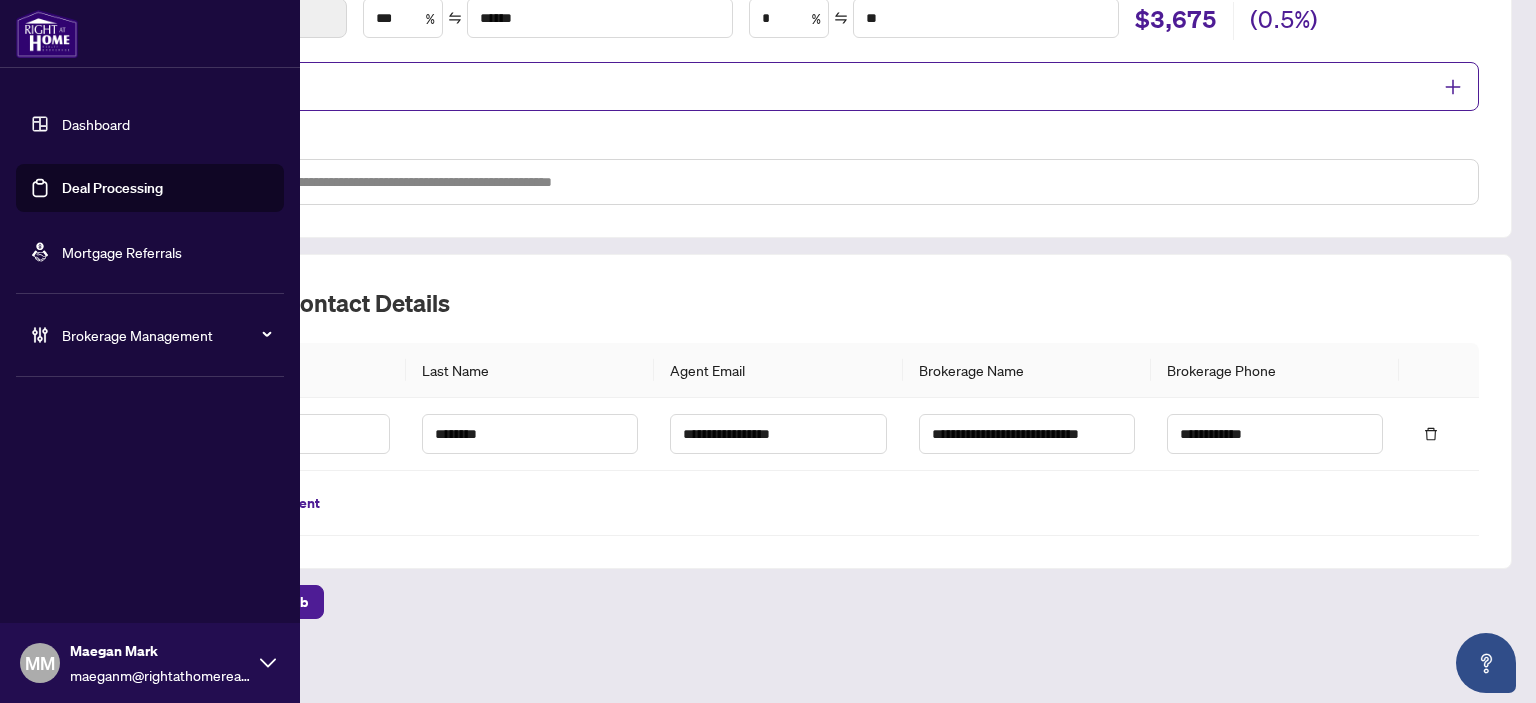 click on "Brokerage Management" at bounding box center (166, 335) 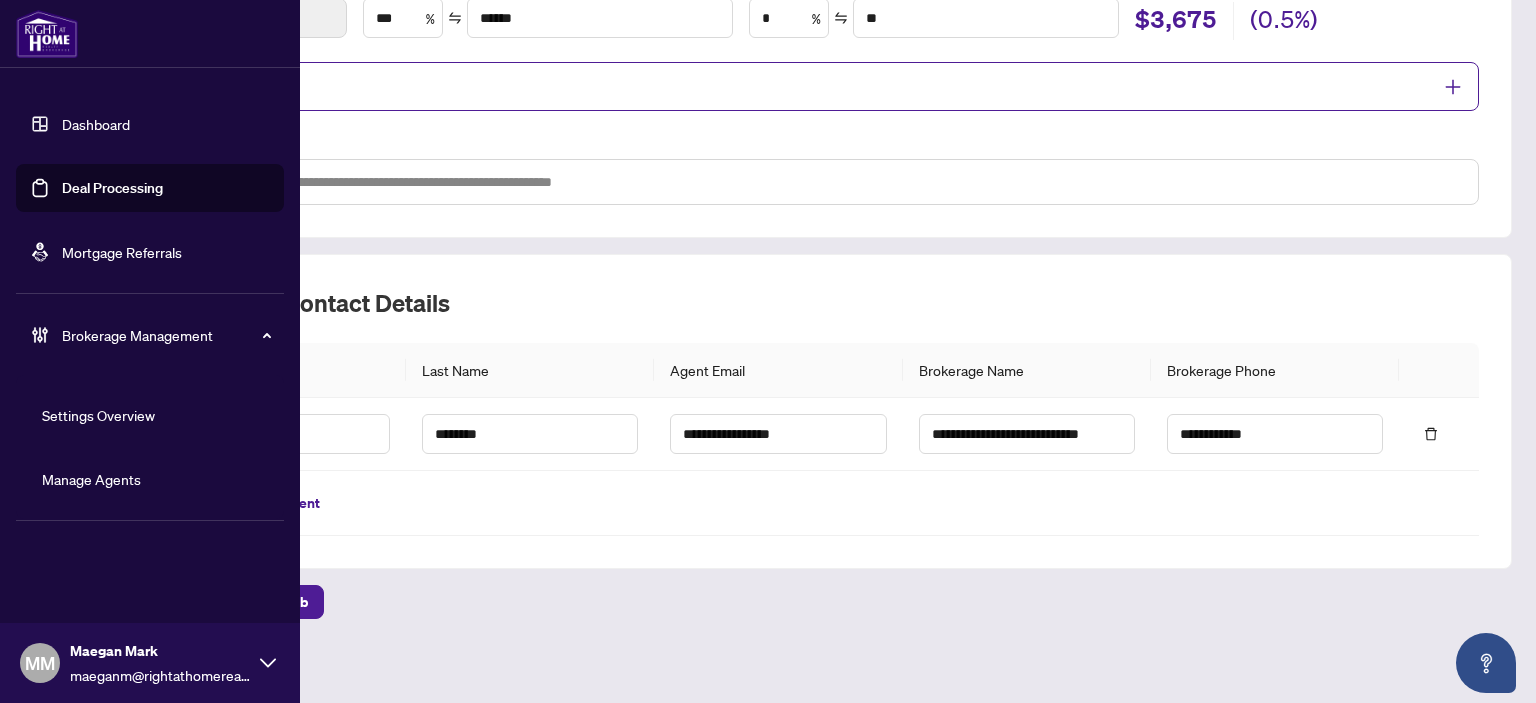 click on "Manage Agents" at bounding box center (91, 479) 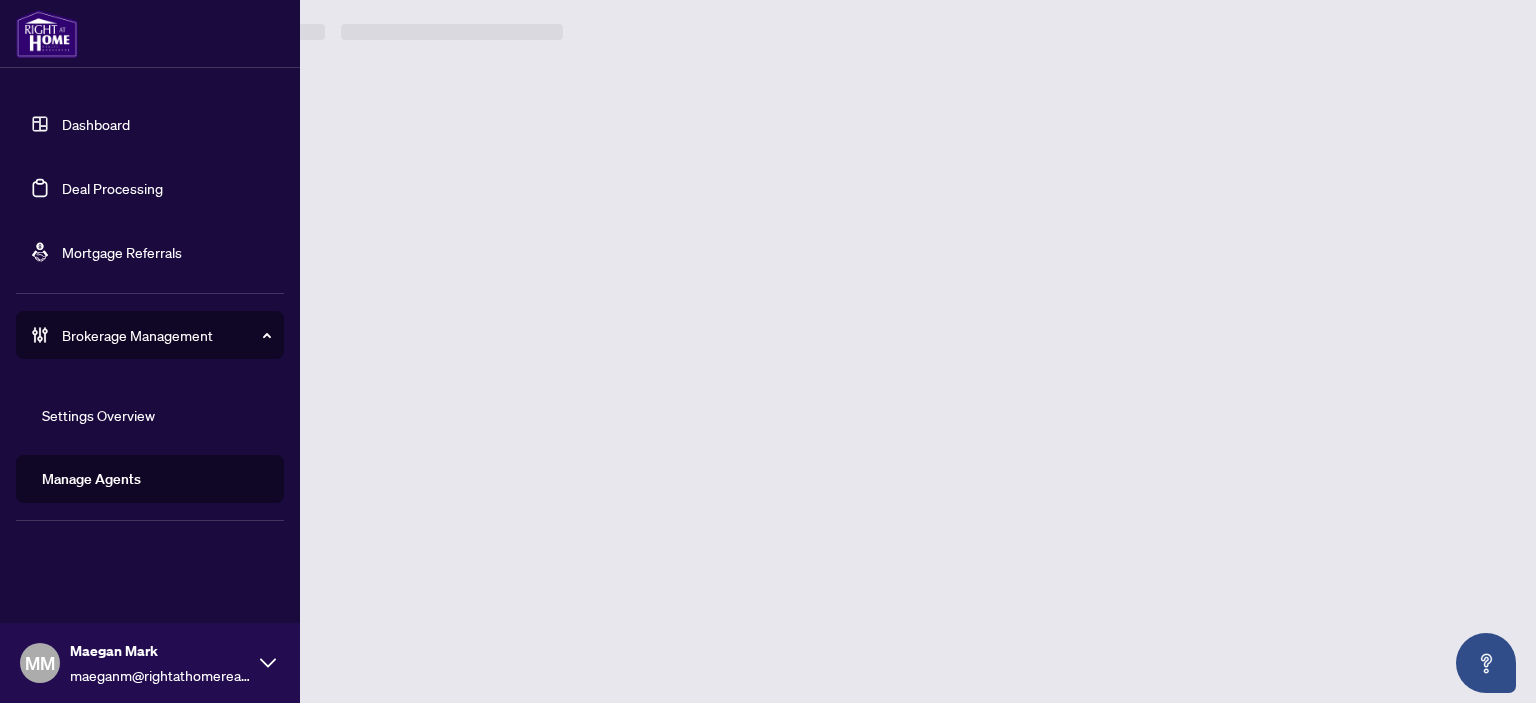 scroll, scrollTop: 0, scrollLeft: 0, axis: both 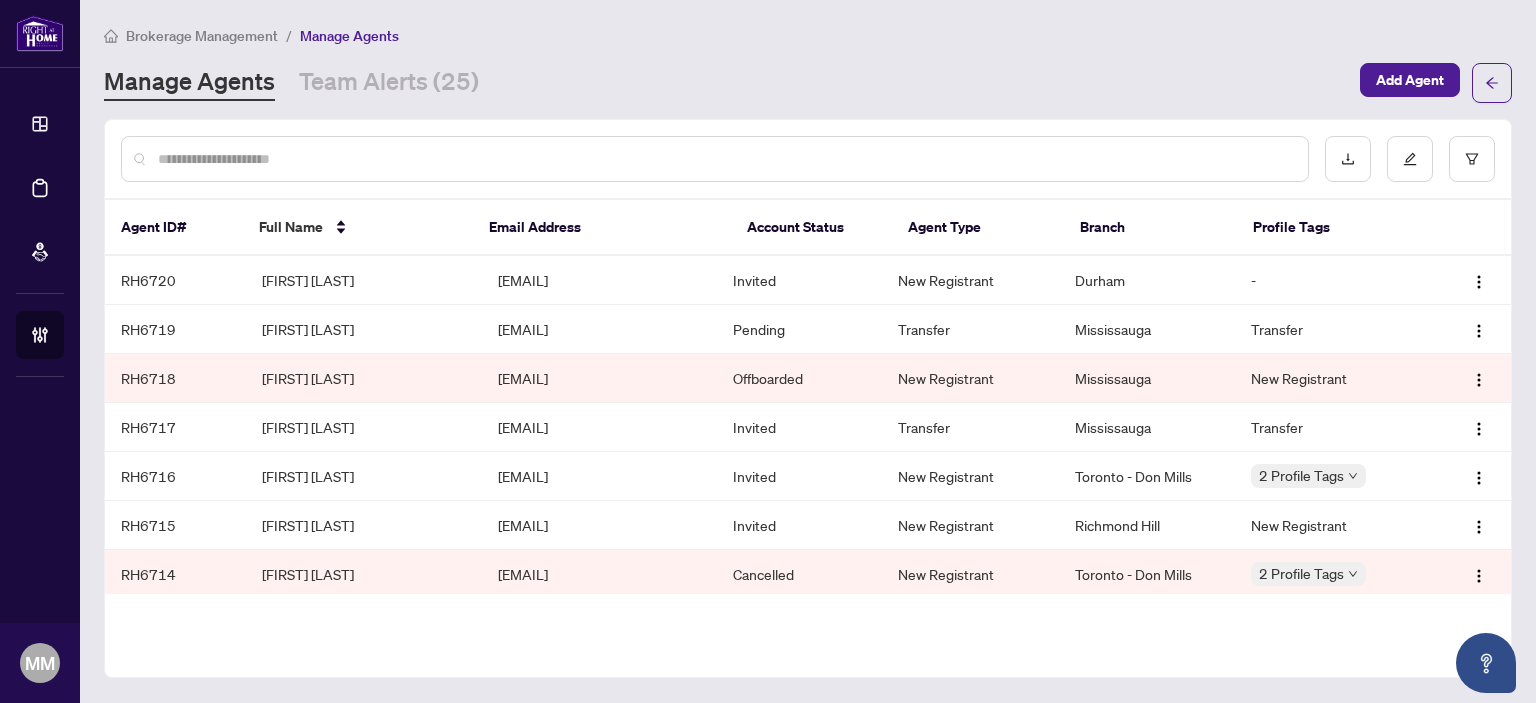 click at bounding box center (725, 159) 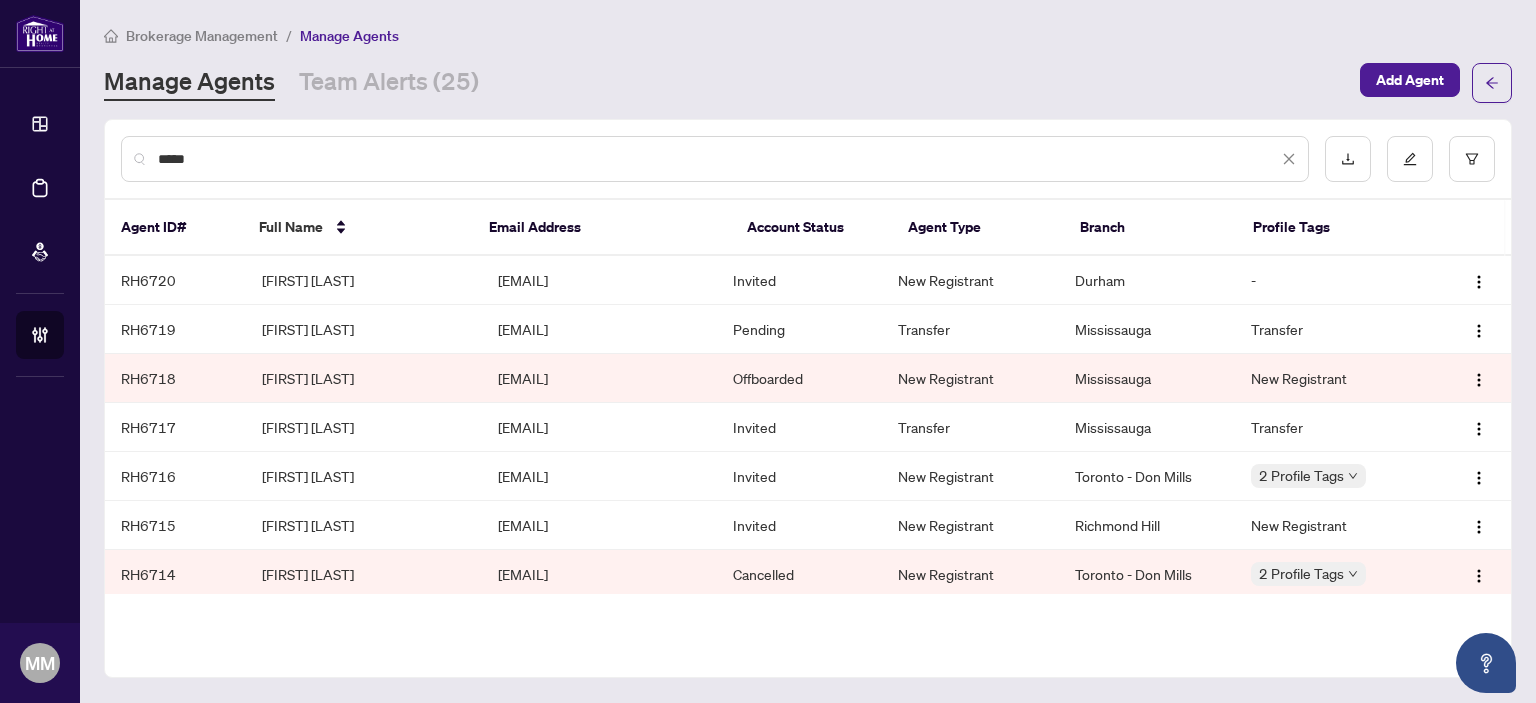 type on "*****" 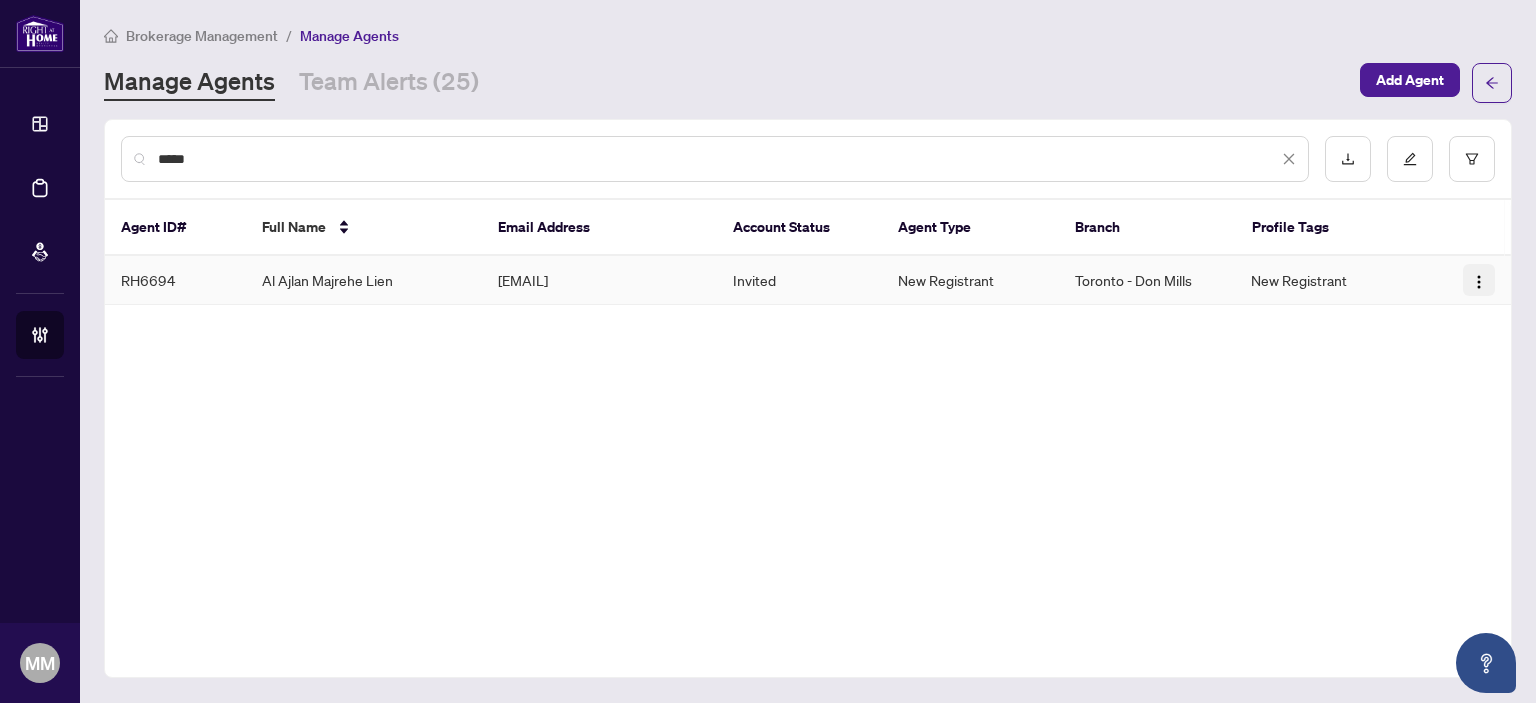 click at bounding box center [1479, 280] 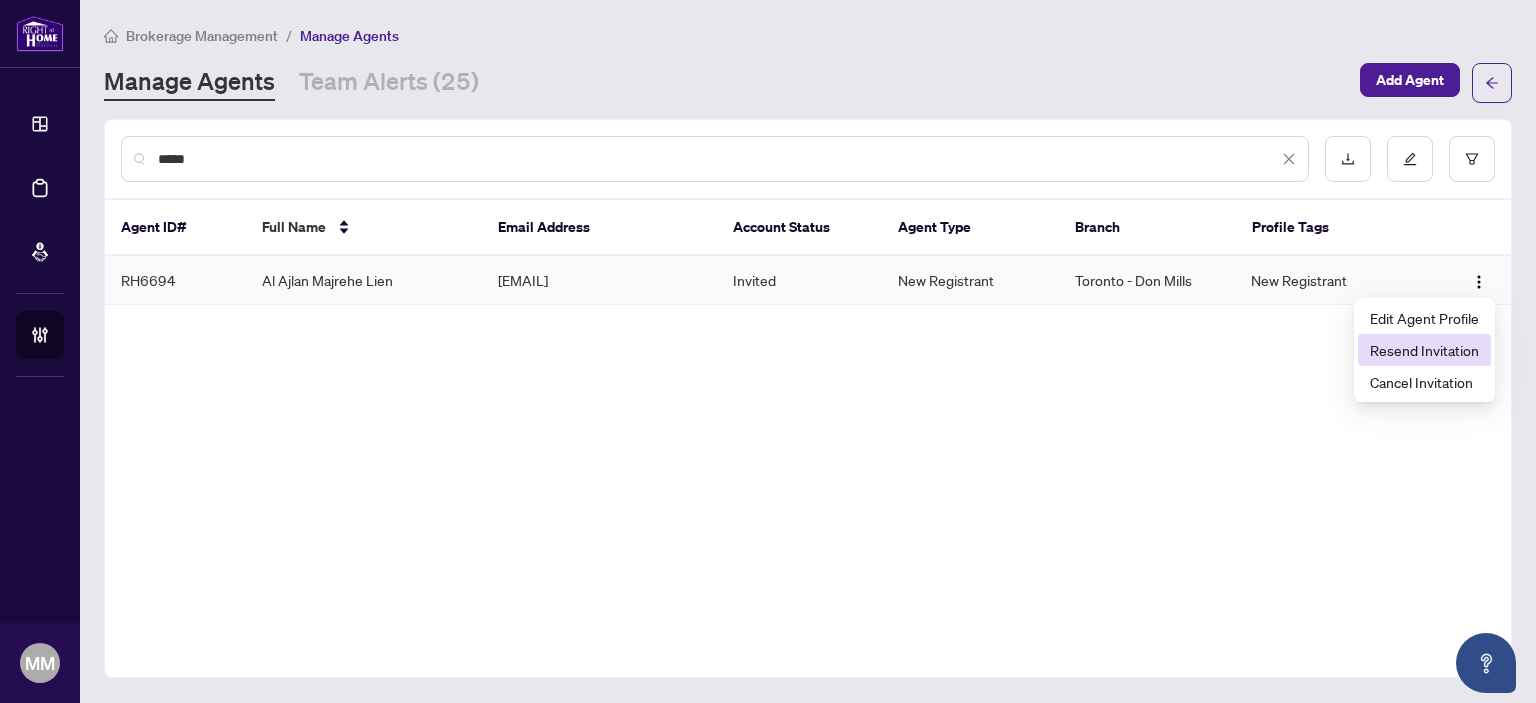 click on "Resend Invitation" at bounding box center (1424, 350) 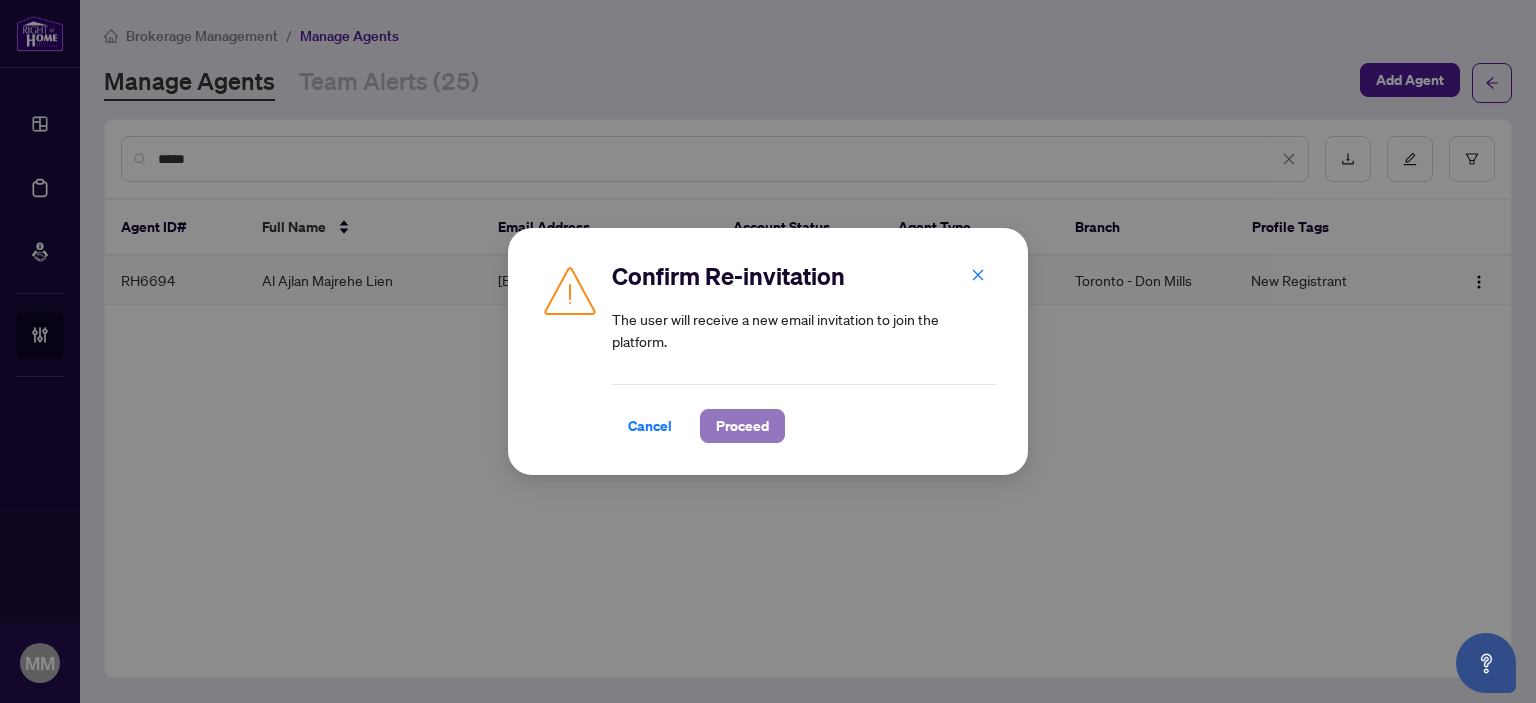 click on "Proceed" at bounding box center (742, 426) 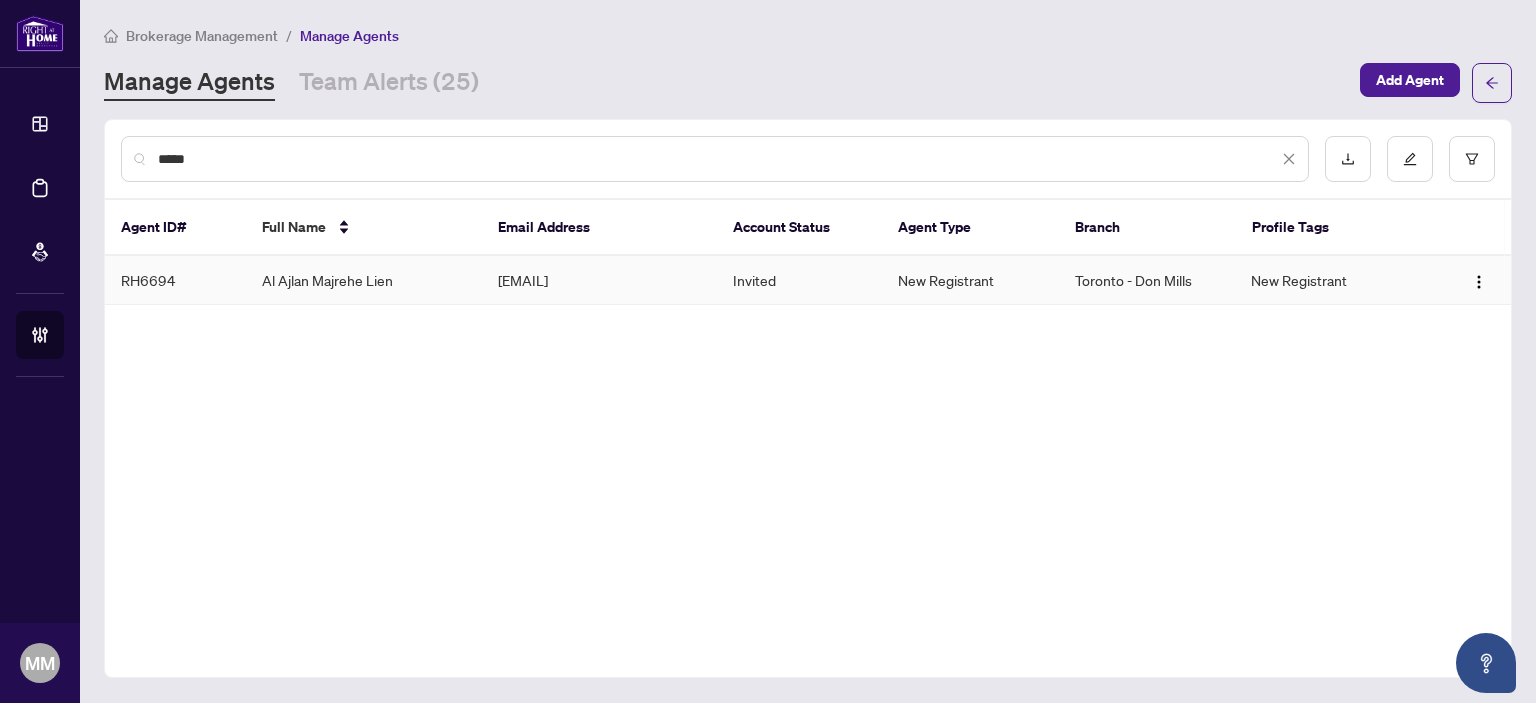 click on "Ajlanlien09@gmail.com" at bounding box center (600, 280) 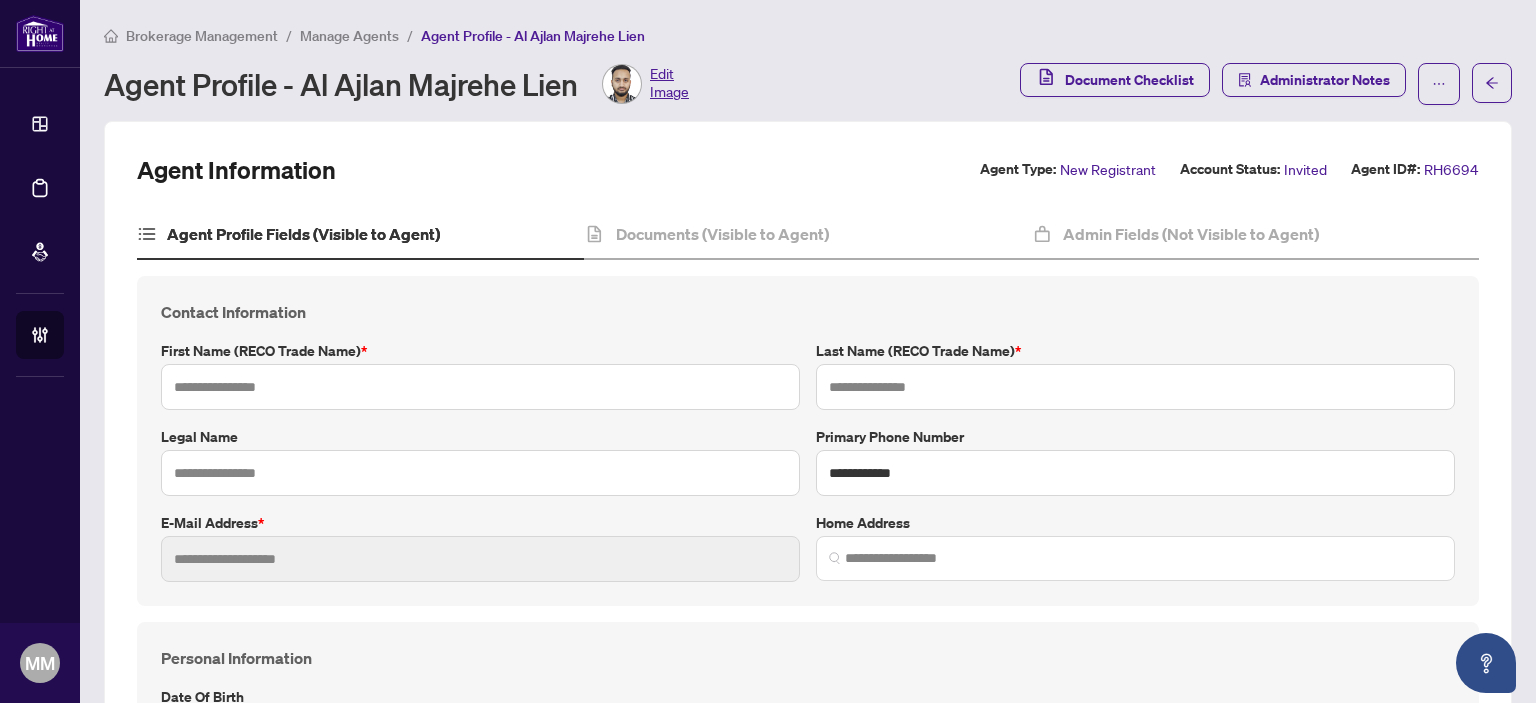 type on "**********" 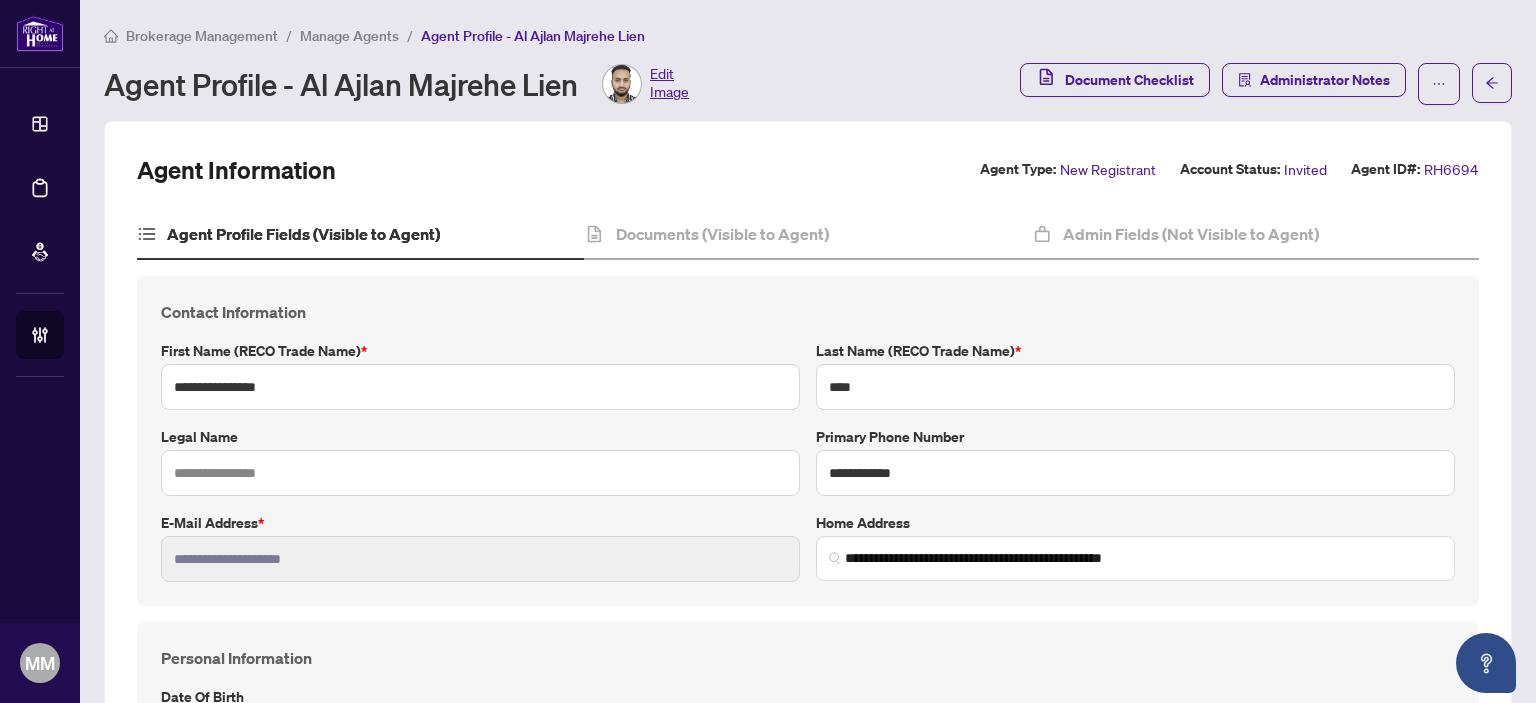type on "**********" 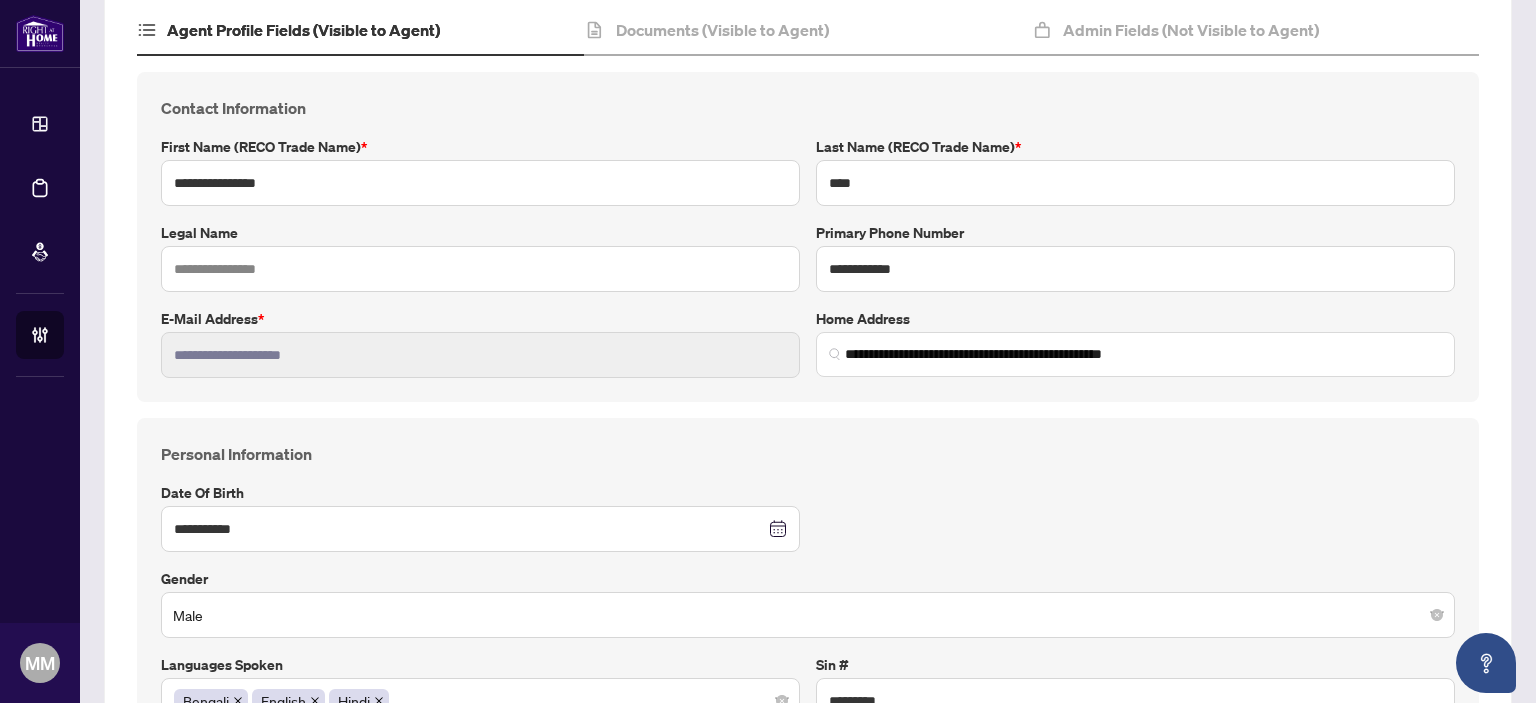 scroll, scrollTop: 0, scrollLeft: 0, axis: both 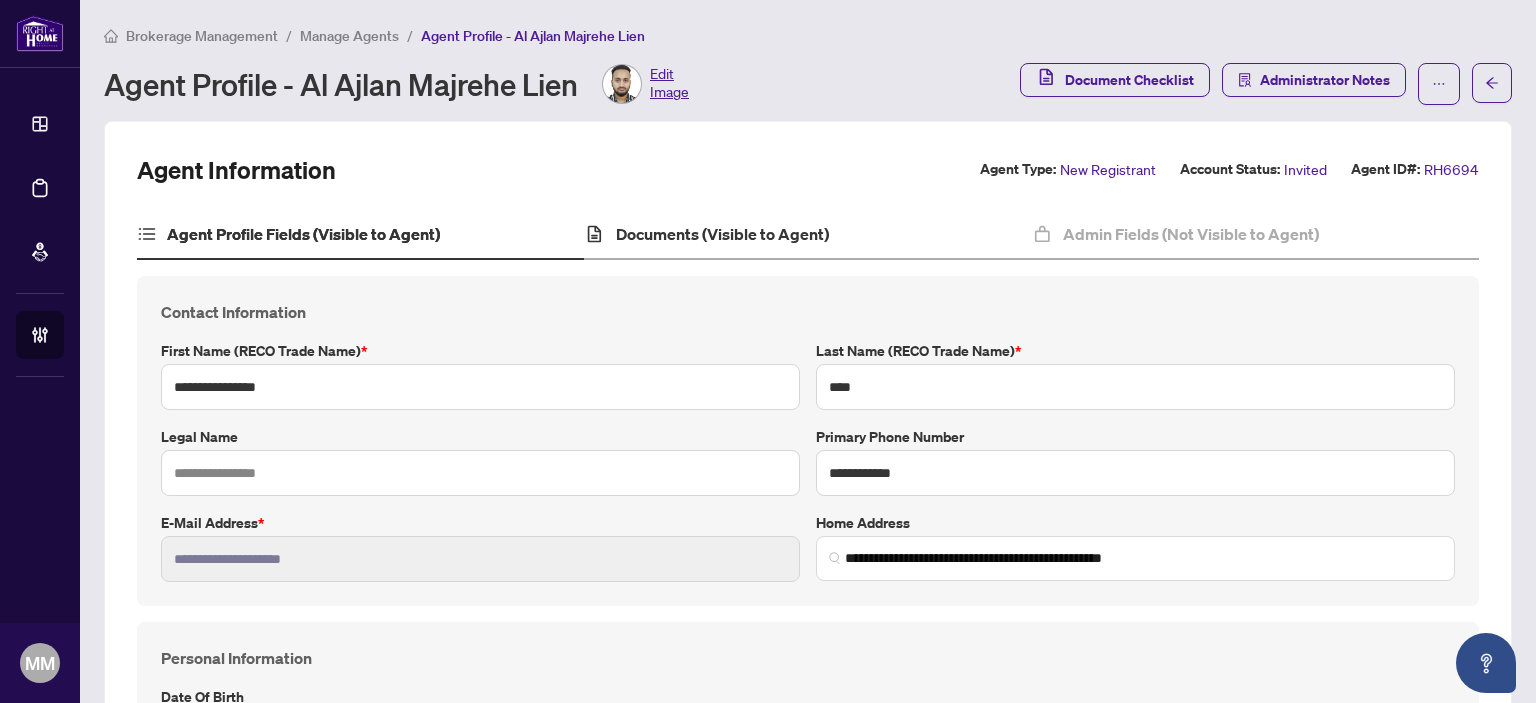 click on "Documents (Visible to Agent)" at bounding box center [807, 235] 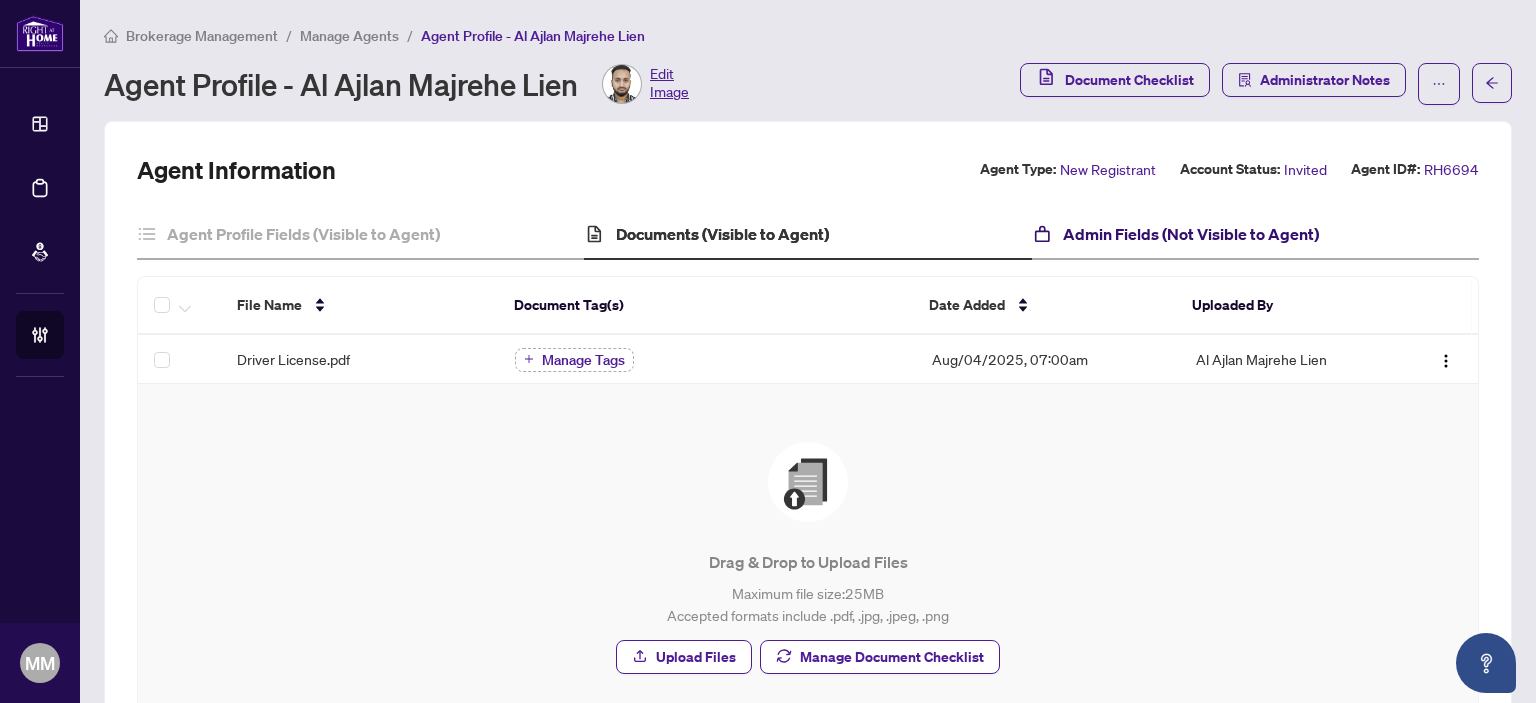 click on "Admin Fields (Not Visible to Agent)" at bounding box center (1191, 234) 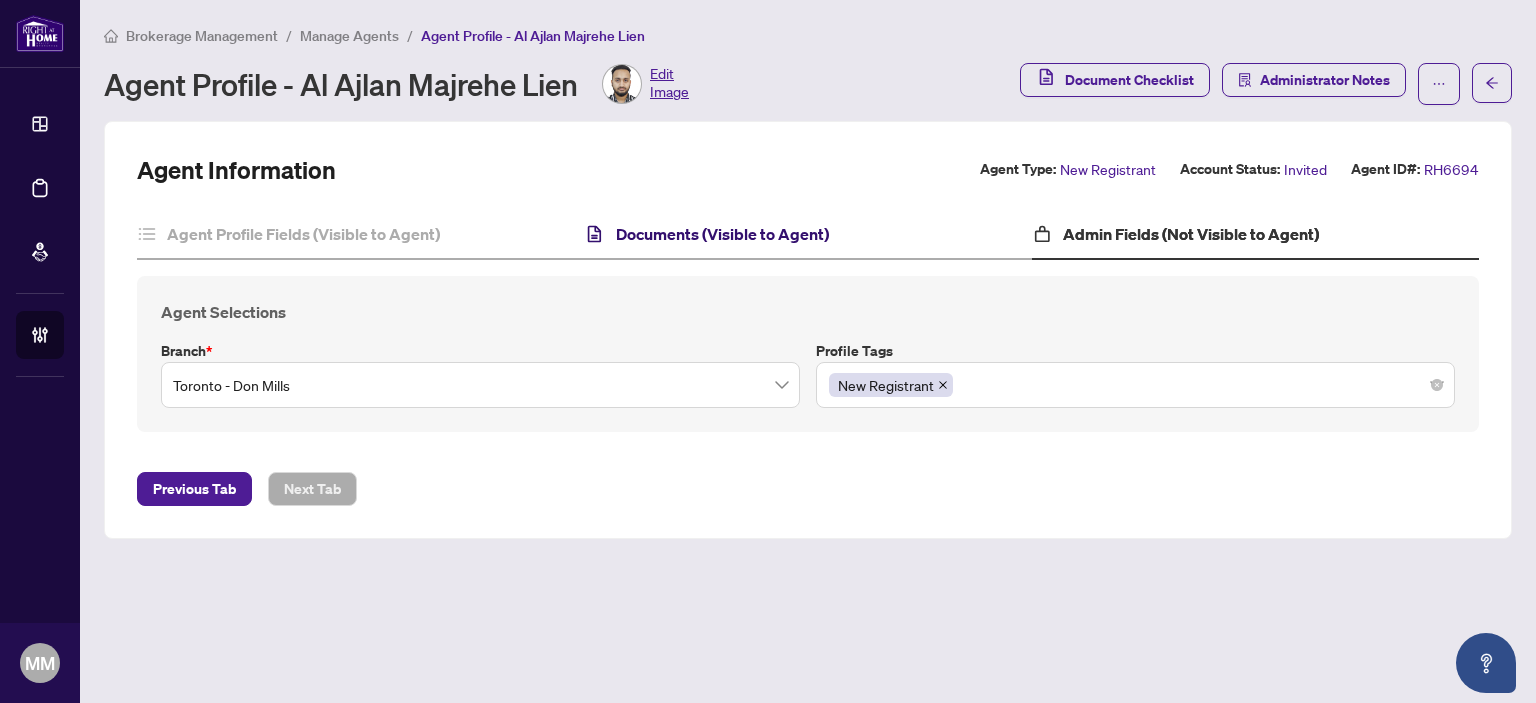 click on "Documents (Visible to Agent)" at bounding box center (722, 234) 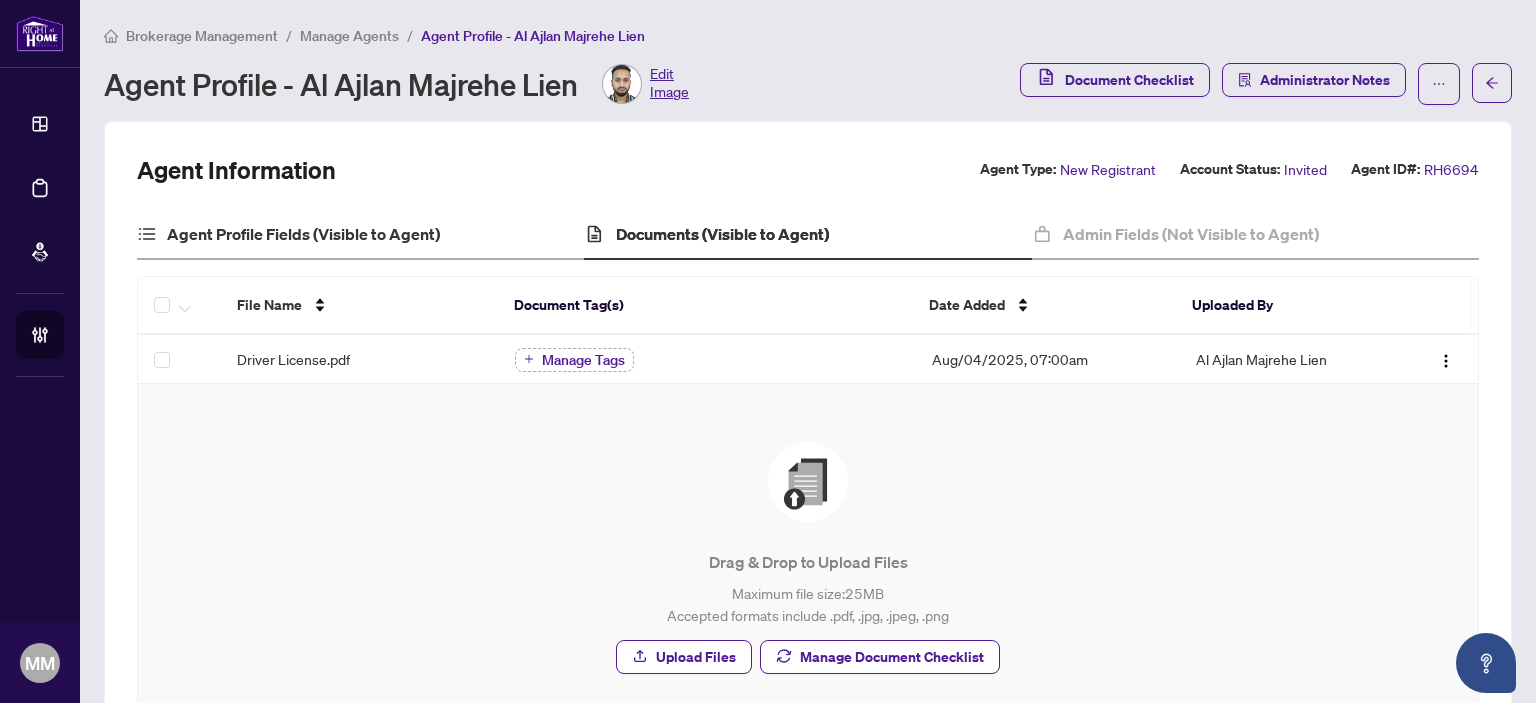 click on "Agent Profile Fields (Visible to Agent)" at bounding box center [360, 235] 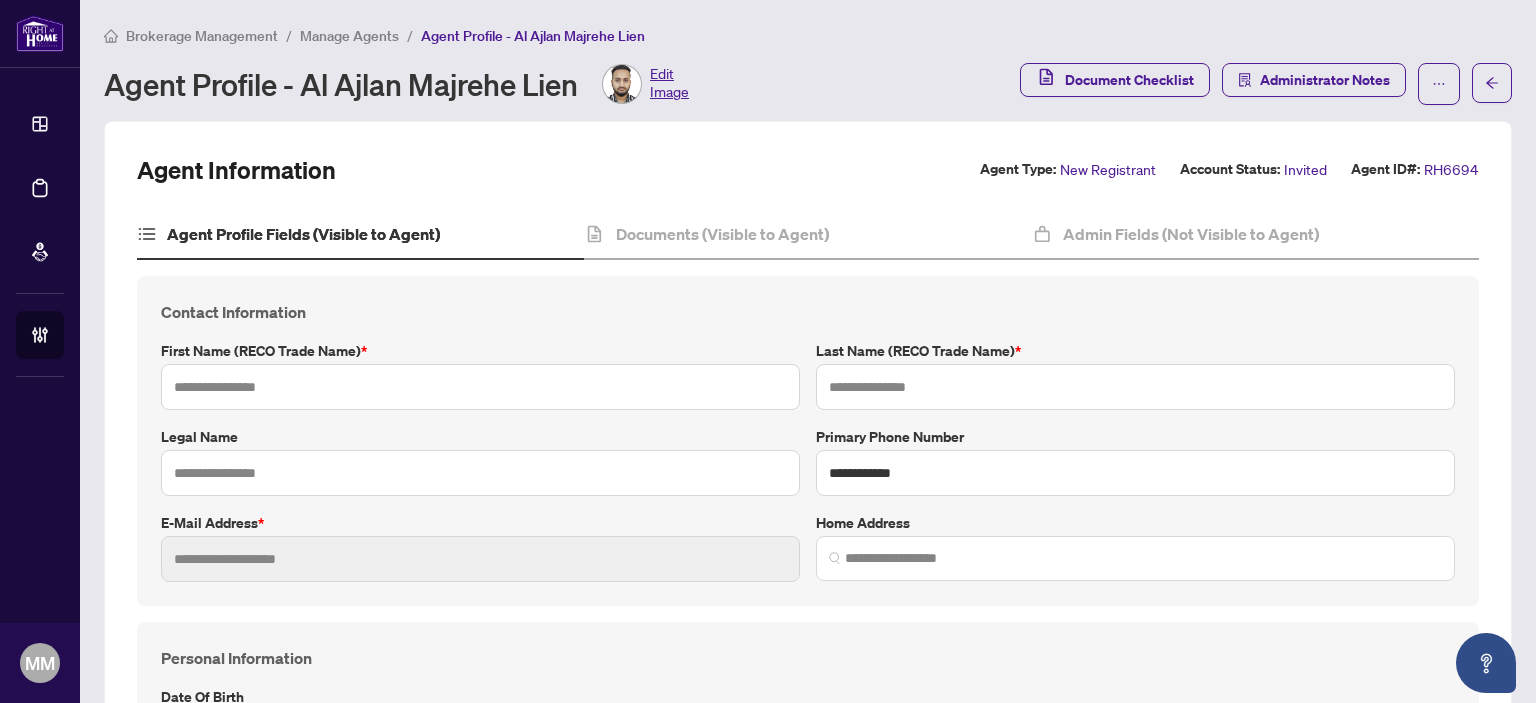 type on "**********" 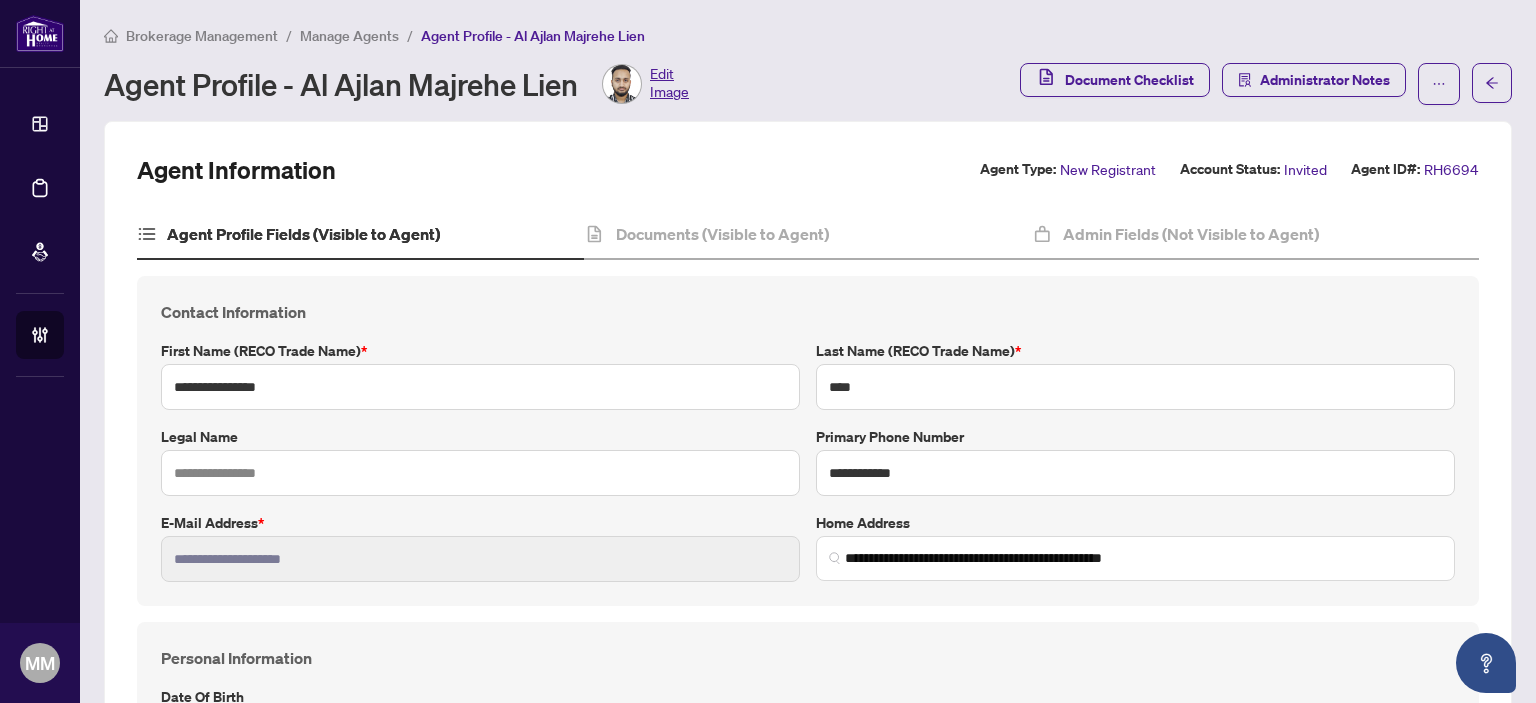 type on "**********" 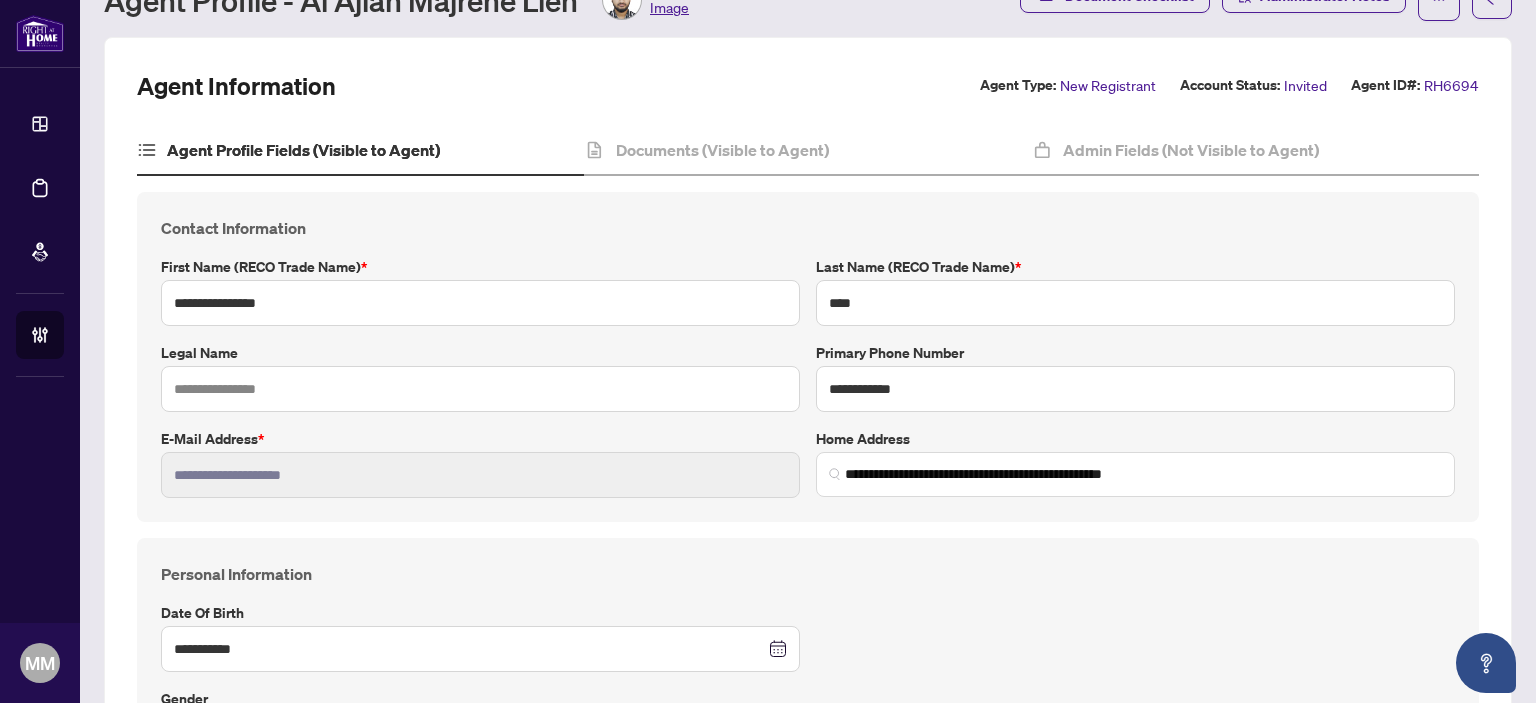 scroll, scrollTop: 0, scrollLeft: 0, axis: both 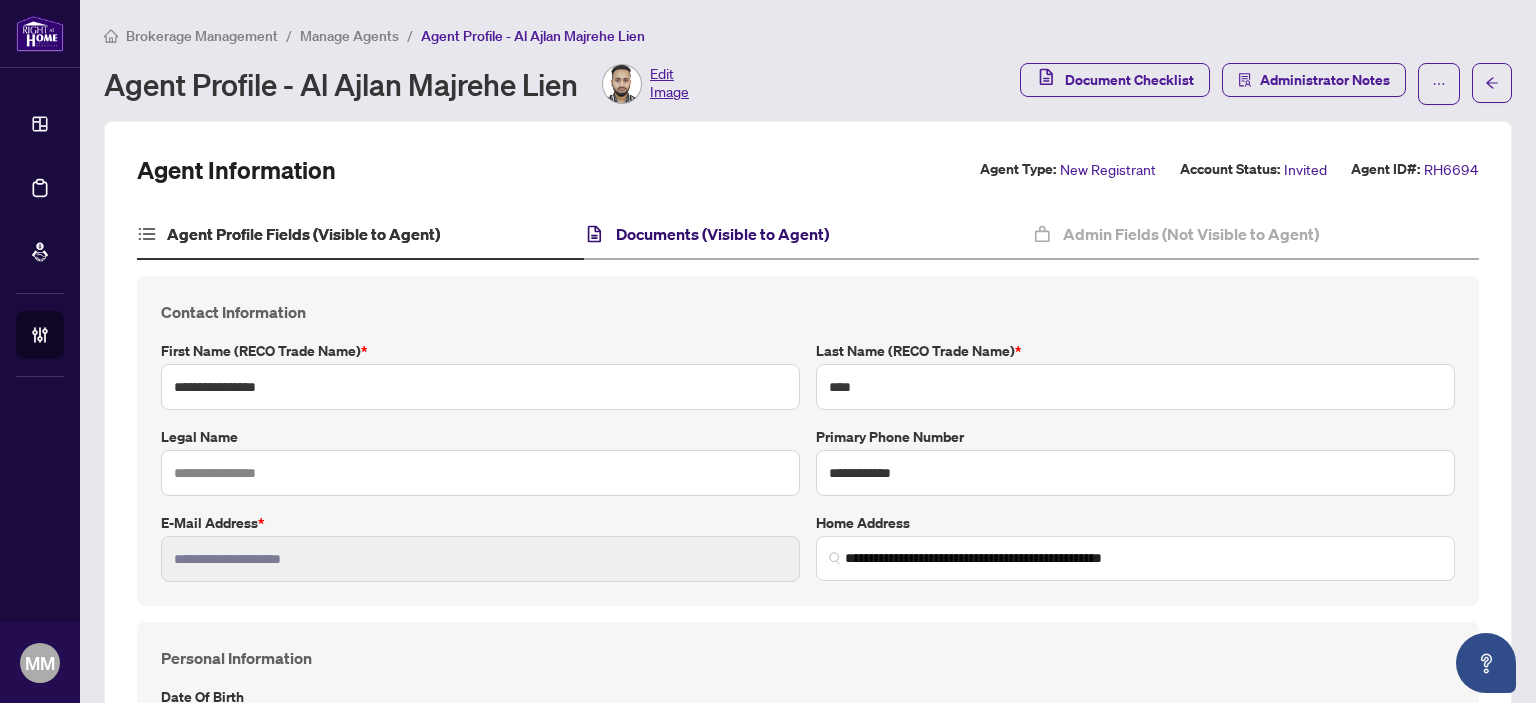 click on "Documents (Visible to Agent)" at bounding box center (722, 234) 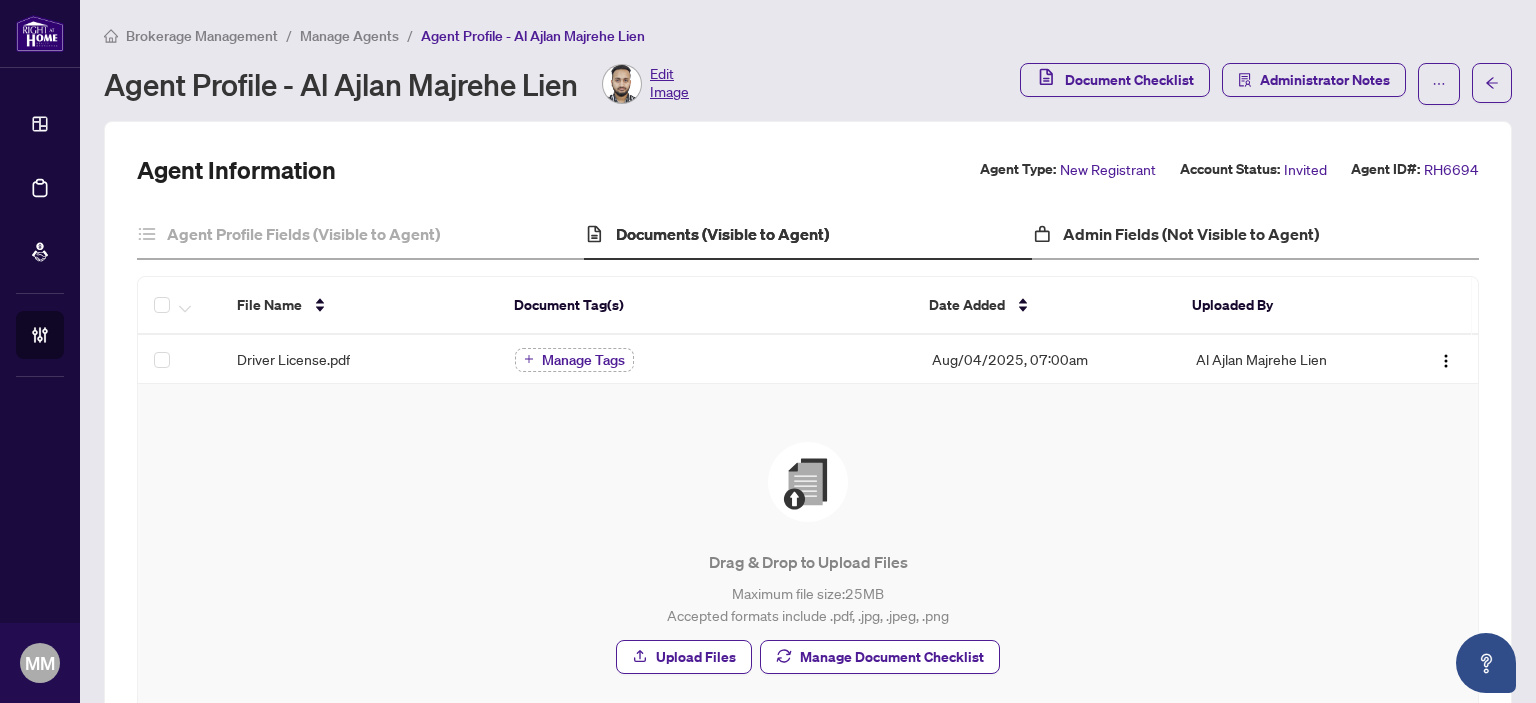 click on "Admin Fields (Not Visible to Agent)" at bounding box center (1255, 235) 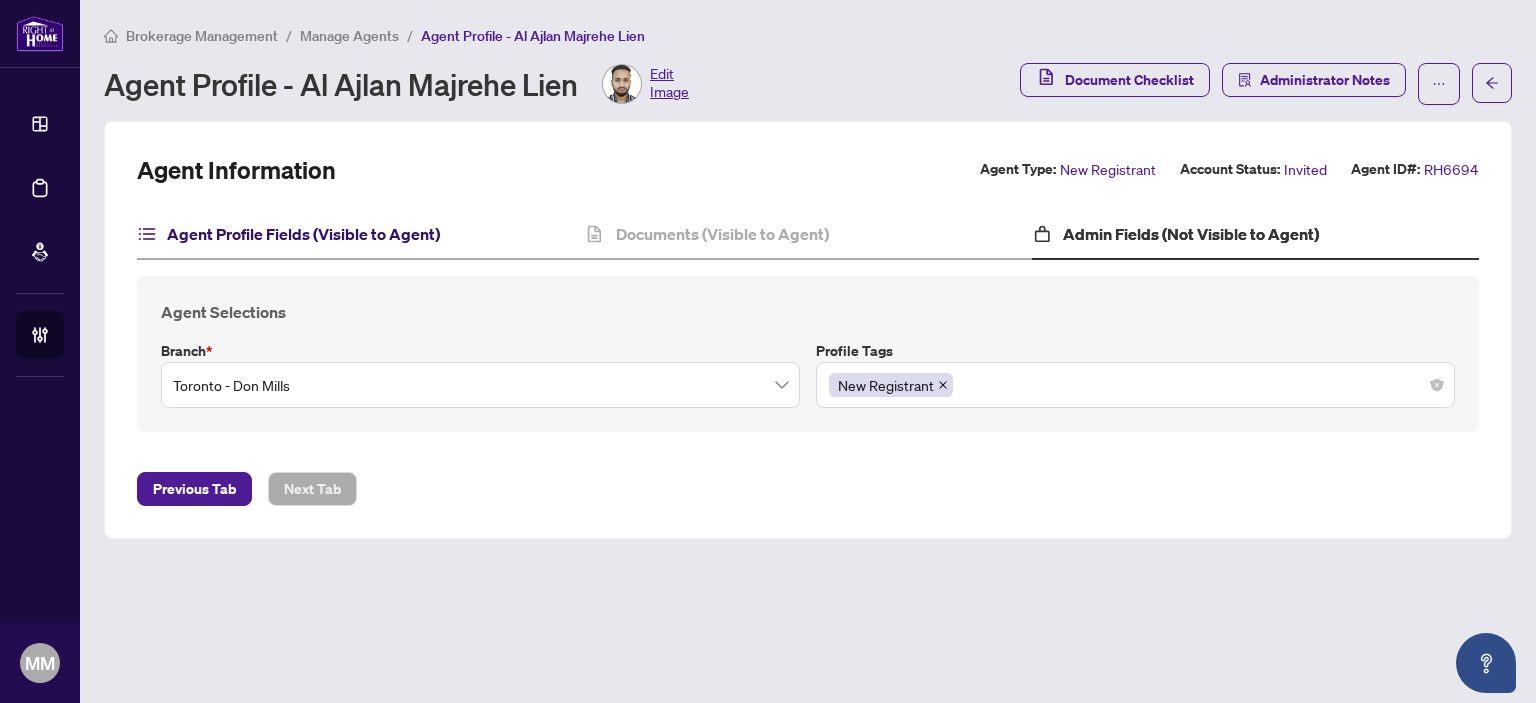 click on "Agent Profile Fields (Visible to Agent)" at bounding box center [303, 234] 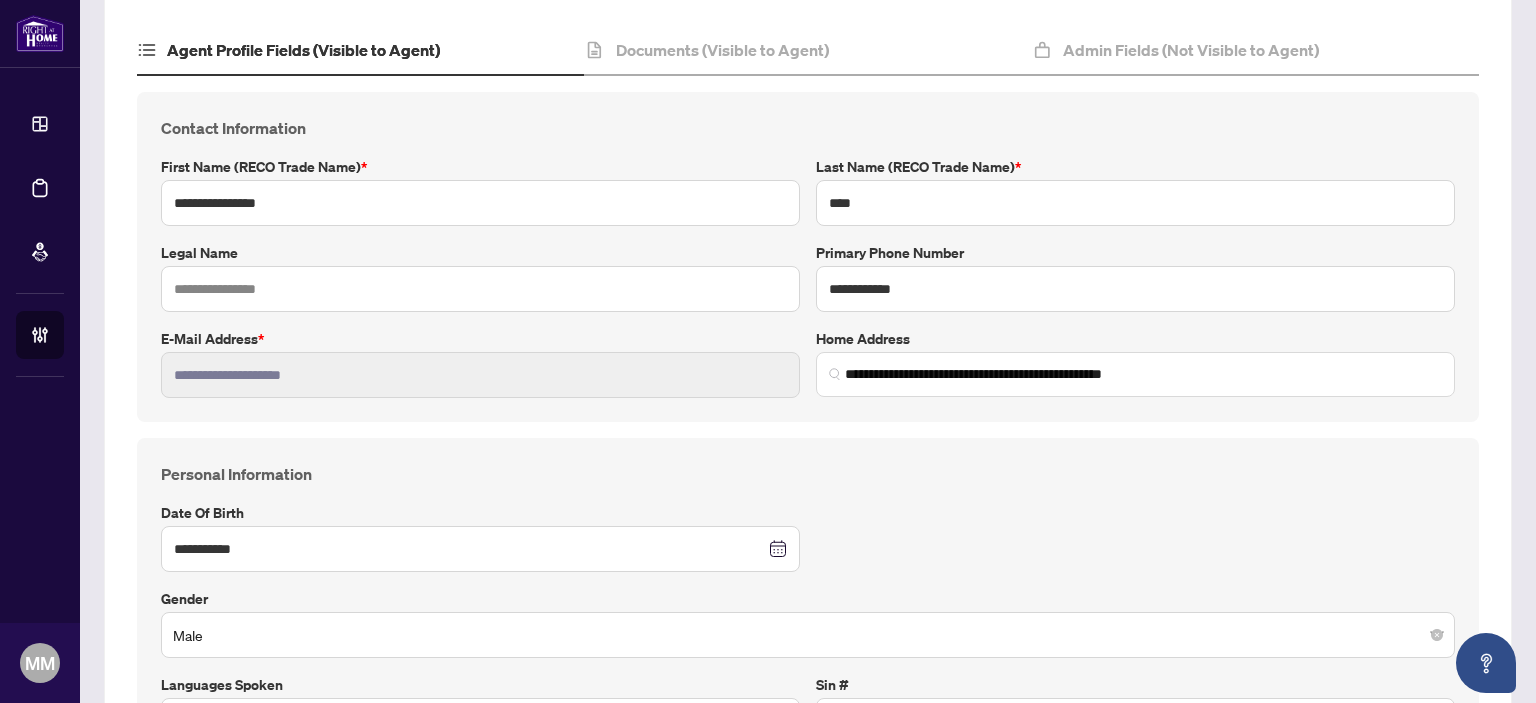scroll, scrollTop: 0, scrollLeft: 0, axis: both 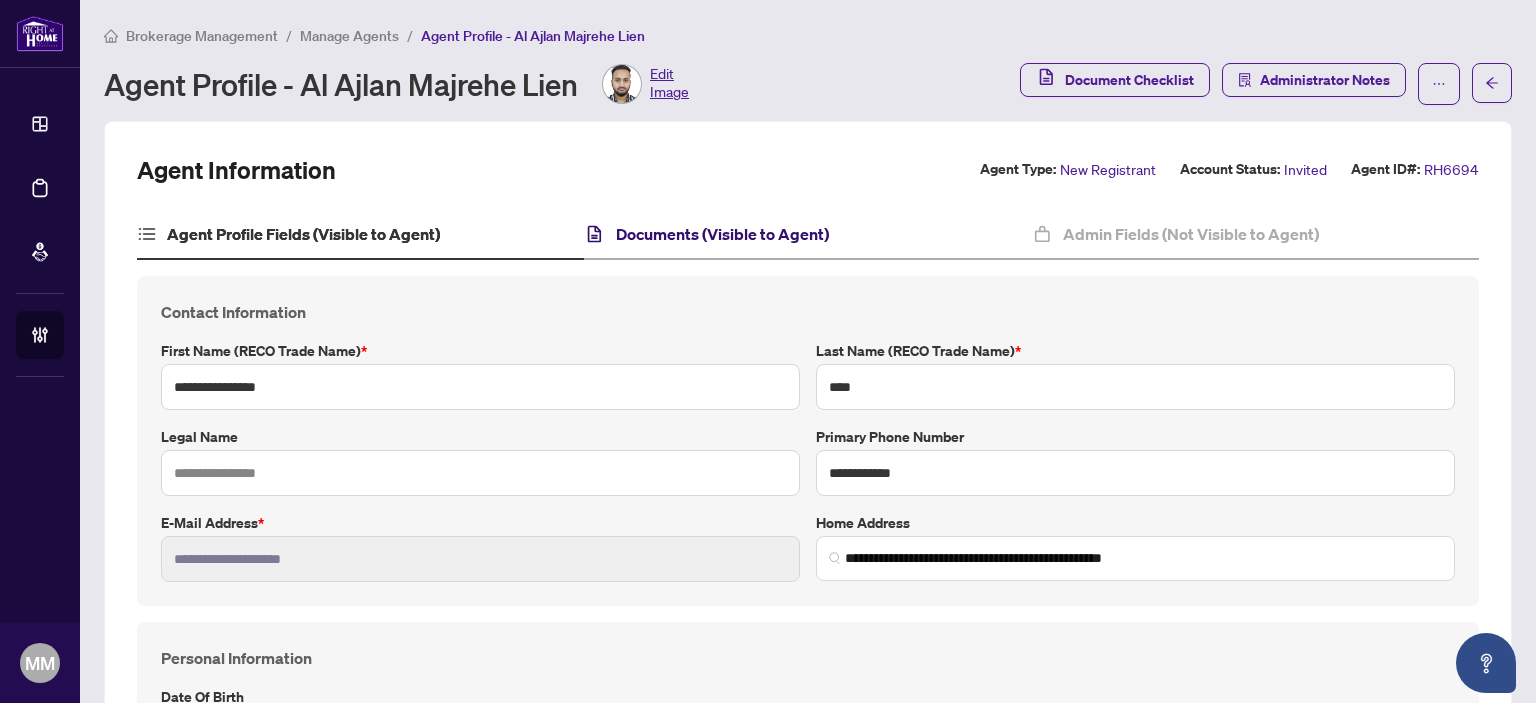 click on "Documents (Visible to Agent)" at bounding box center [722, 234] 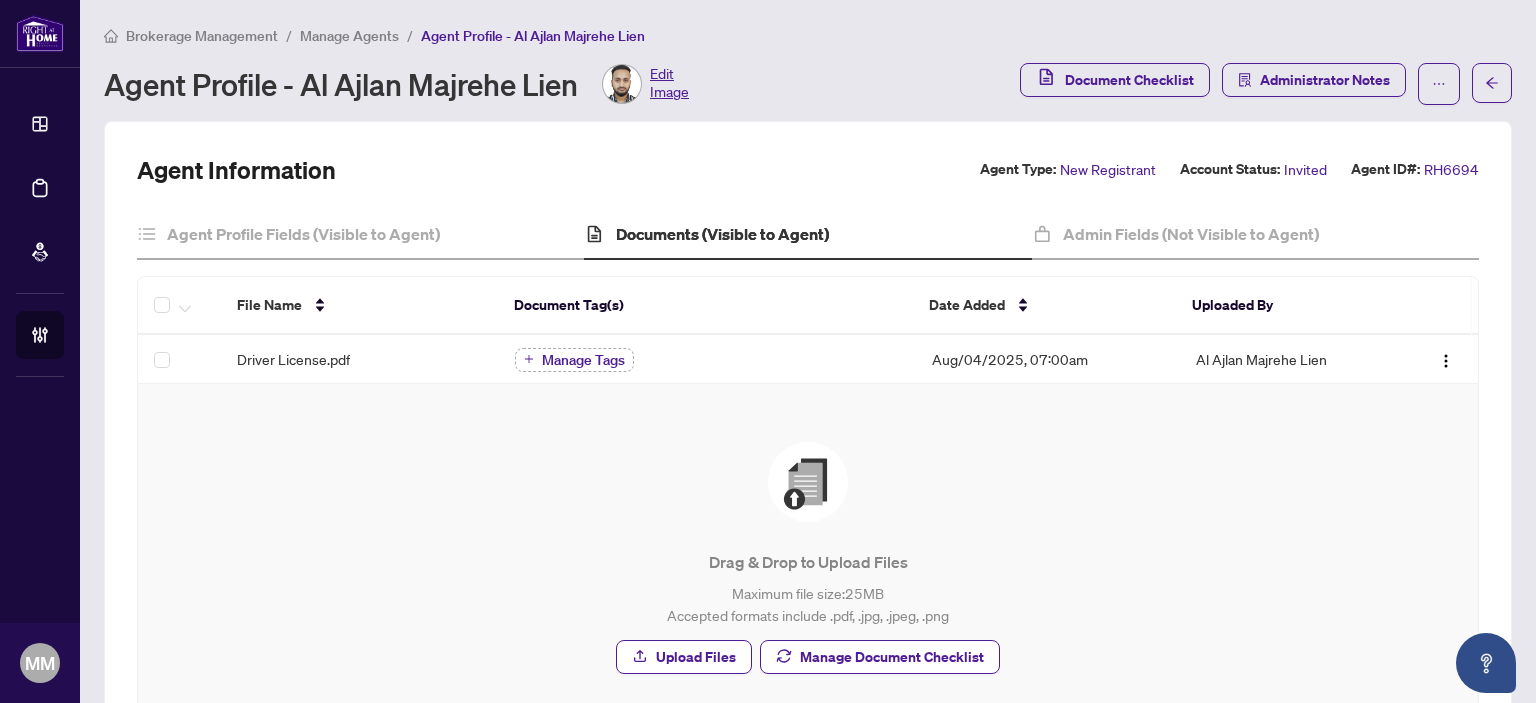 click on "Drag & Drop to Upload Files Maximum file size:  25  MB  Accepted formats include   .pdf, .jpg, .jpeg, .png Upload Files Manage Document Checklist" at bounding box center [808, 558] 